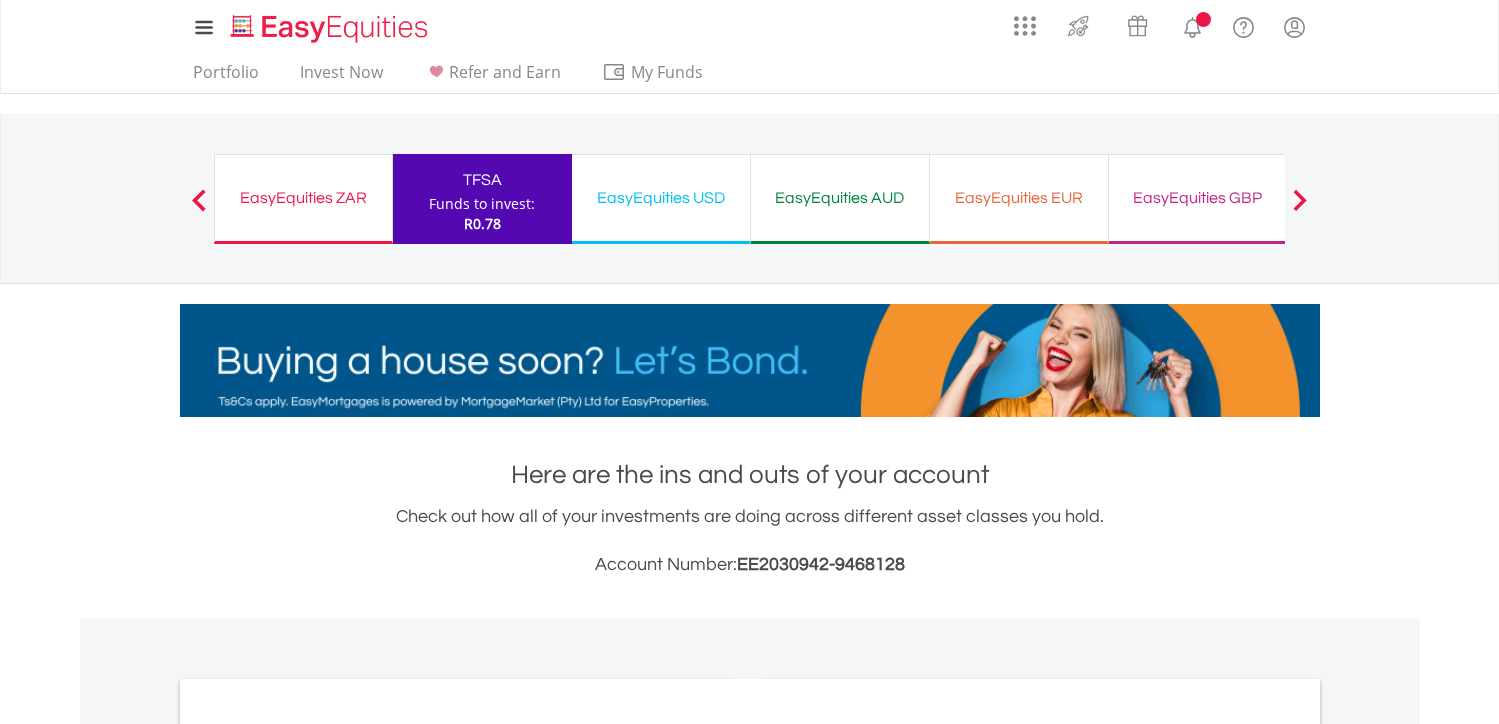 scroll, scrollTop: 0, scrollLeft: 0, axis: both 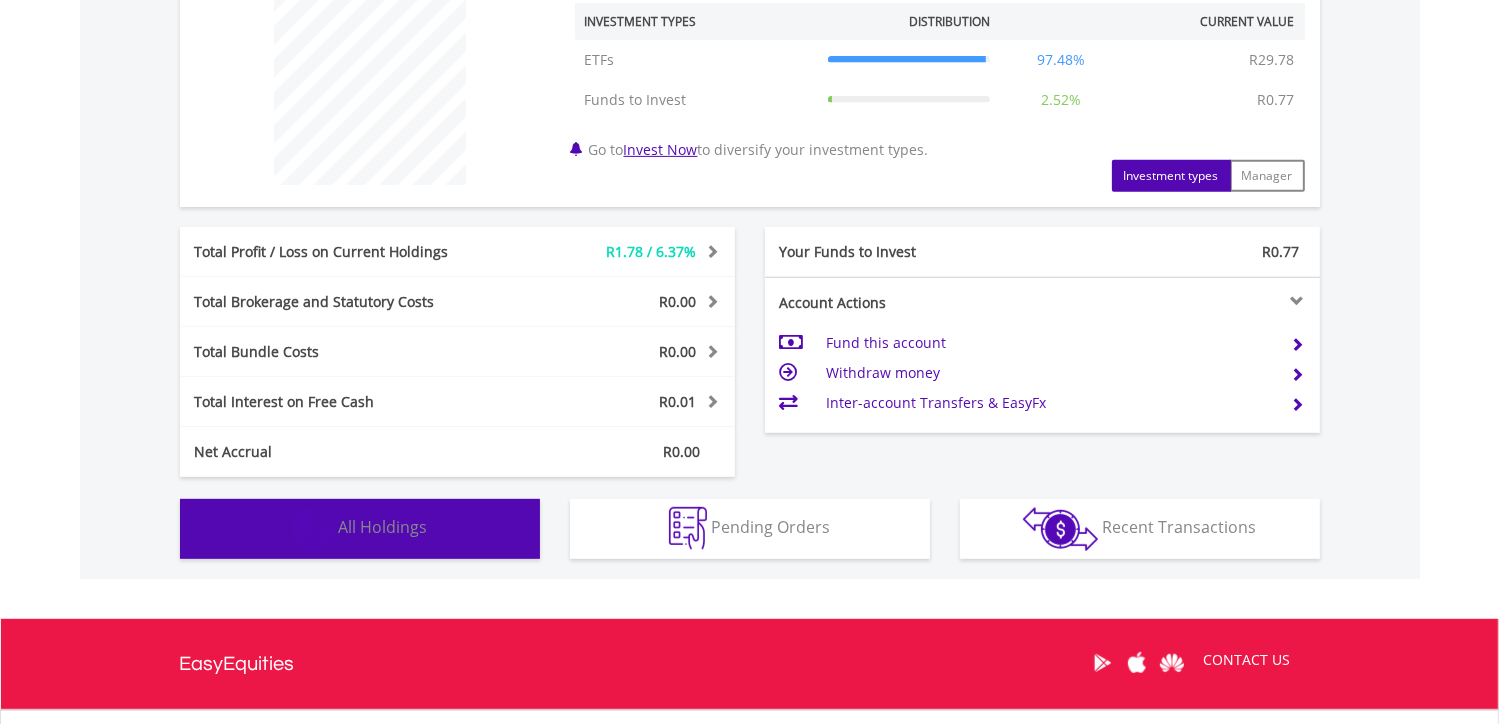click on "Holdings
All Holdings" at bounding box center [360, 529] 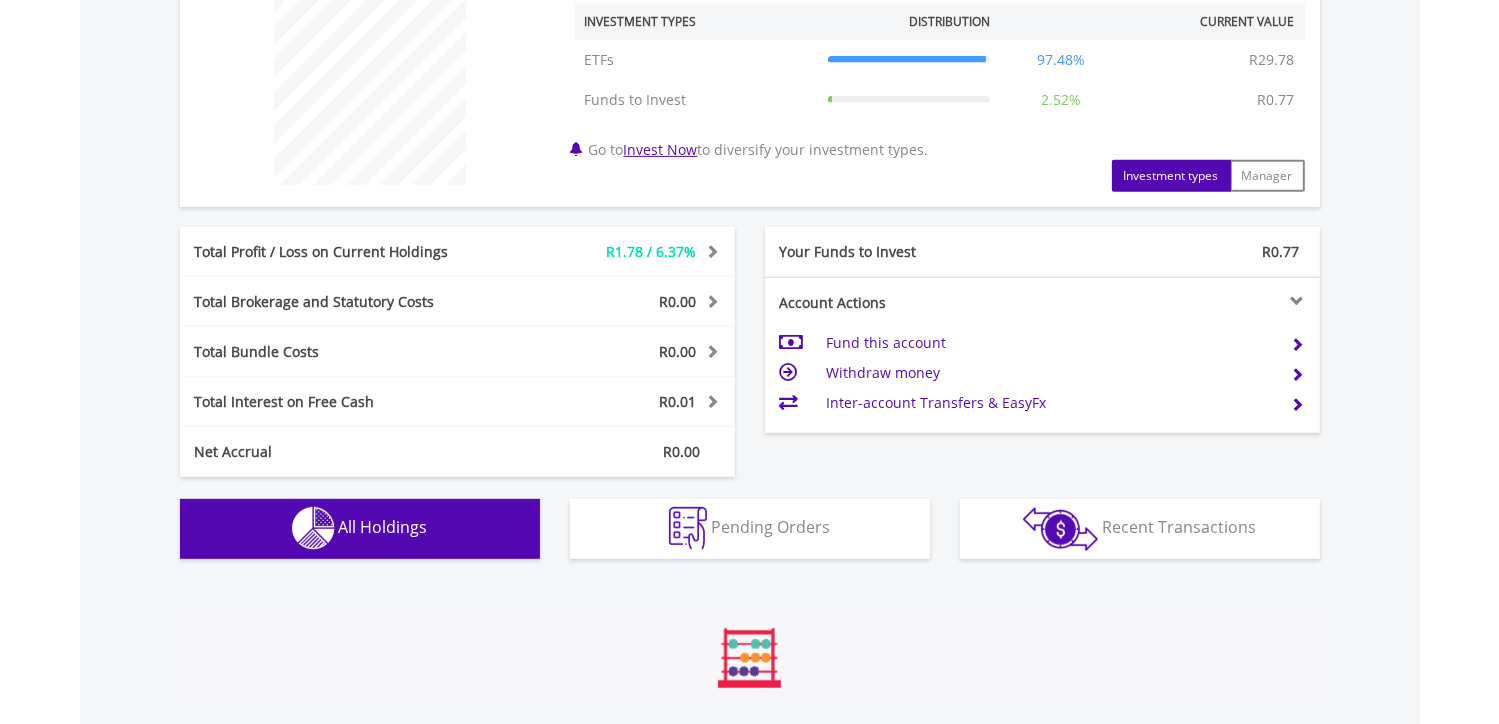 scroll, scrollTop: 1401, scrollLeft: 0, axis: vertical 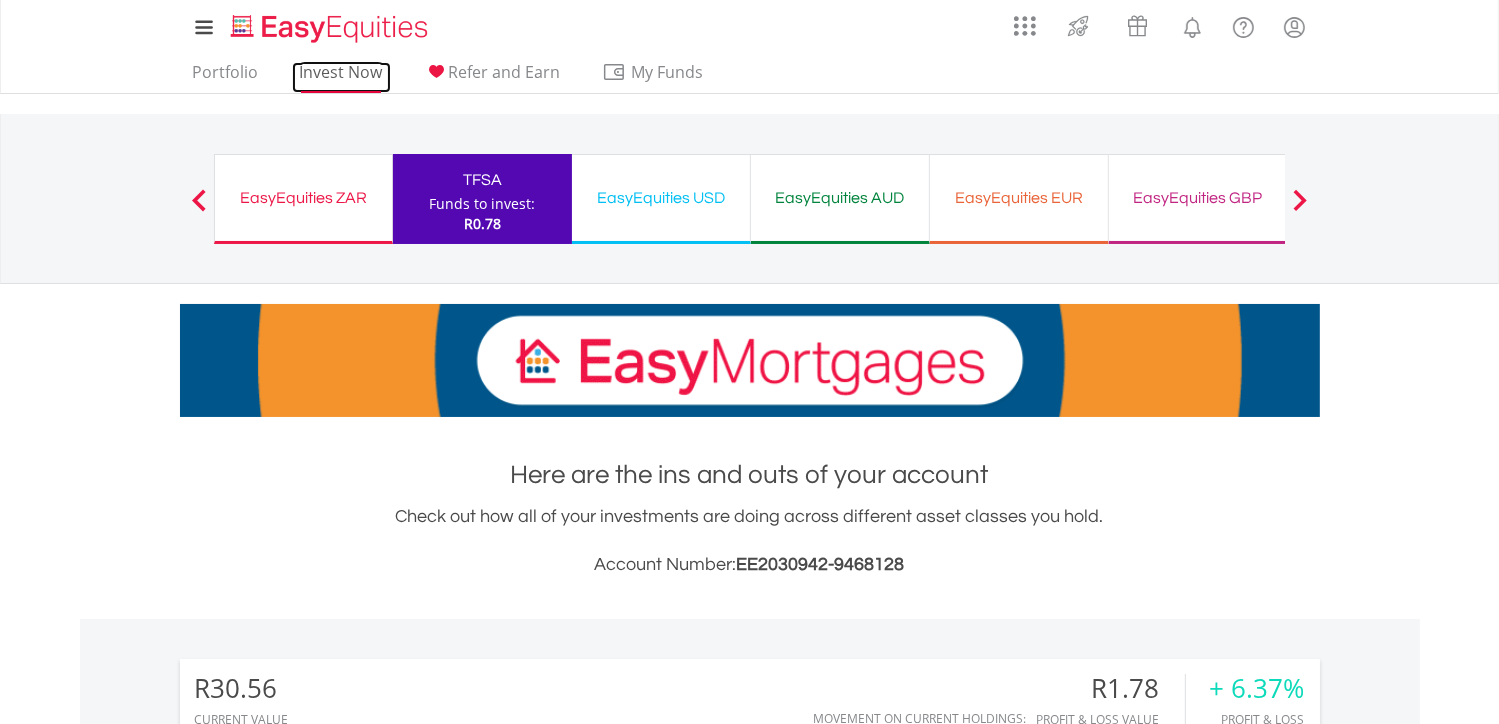 click on "Invest Now" at bounding box center [341, 77] 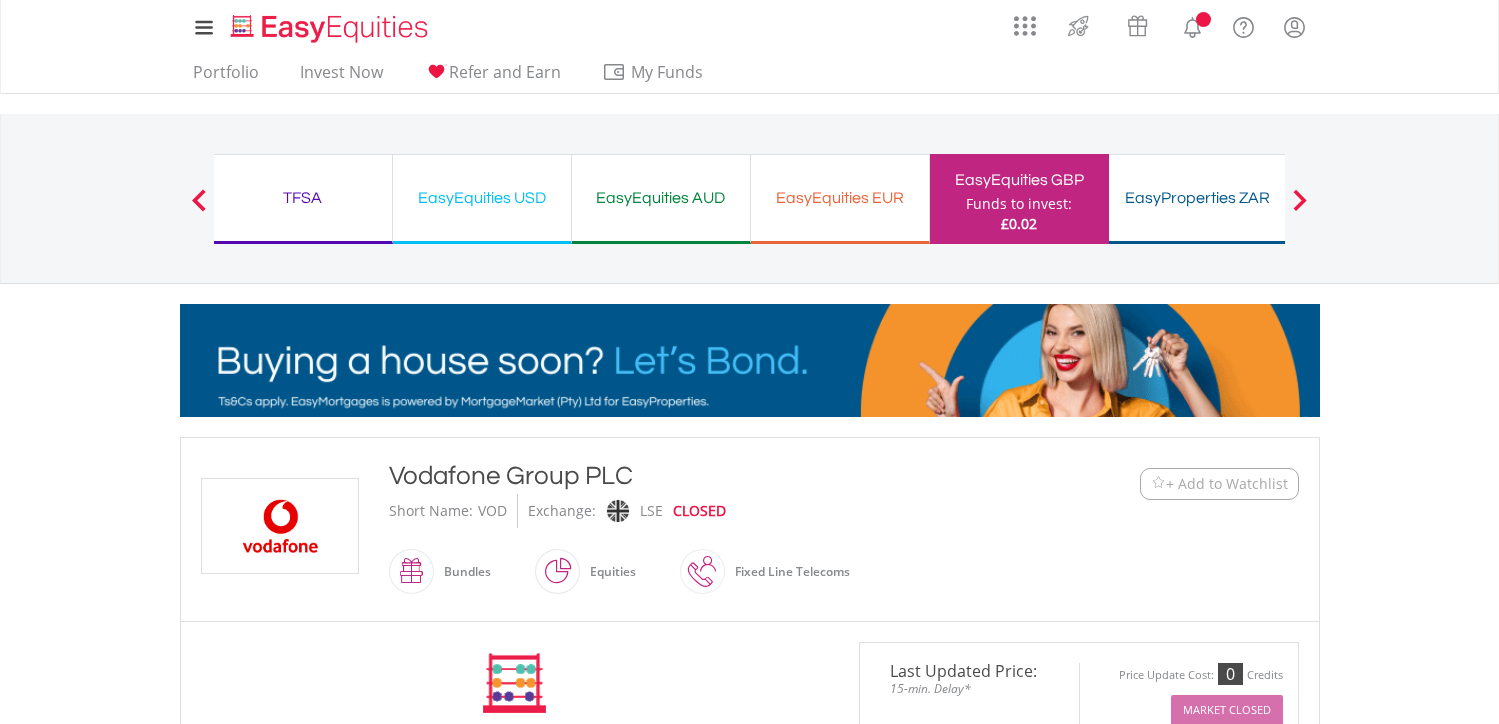 scroll, scrollTop: 0, scrollLeft: 0, axis: both 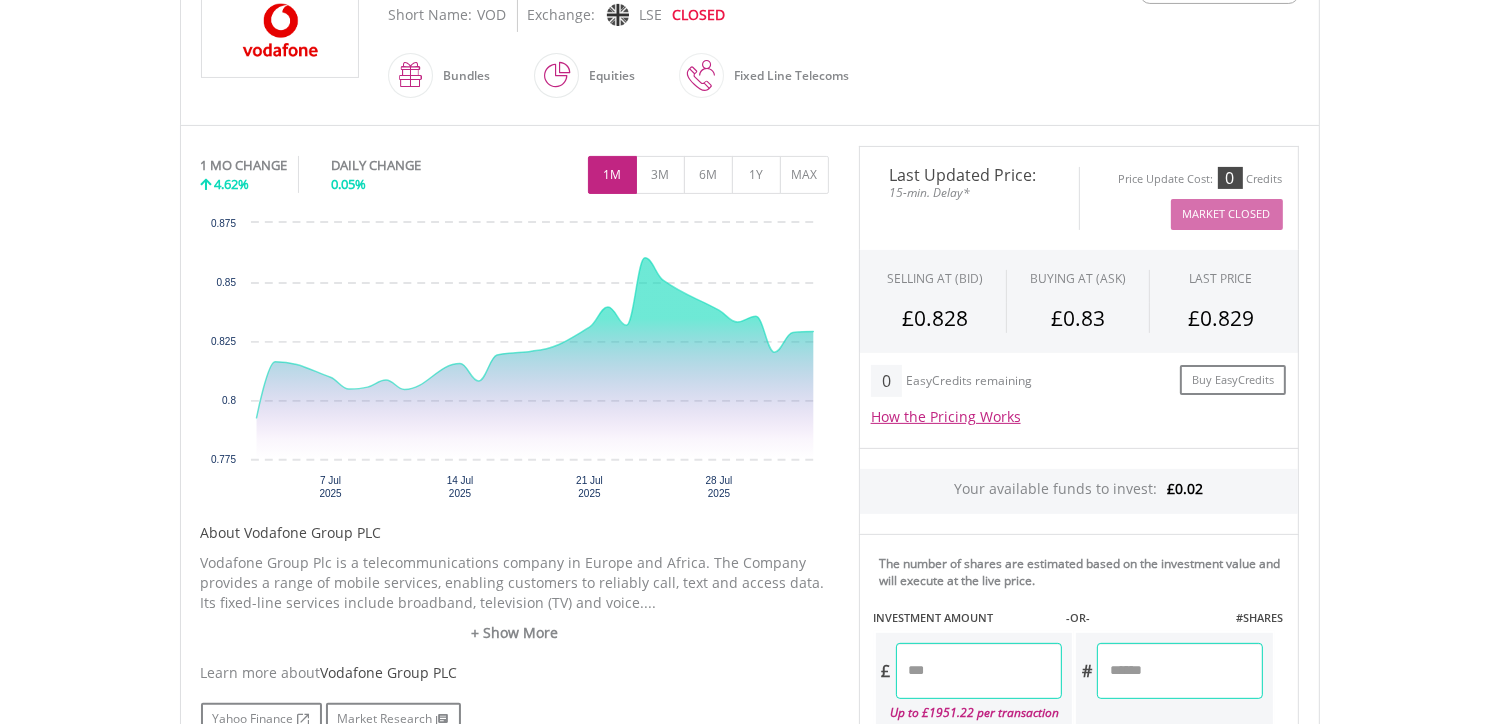 click at bounding box center [979, 671] 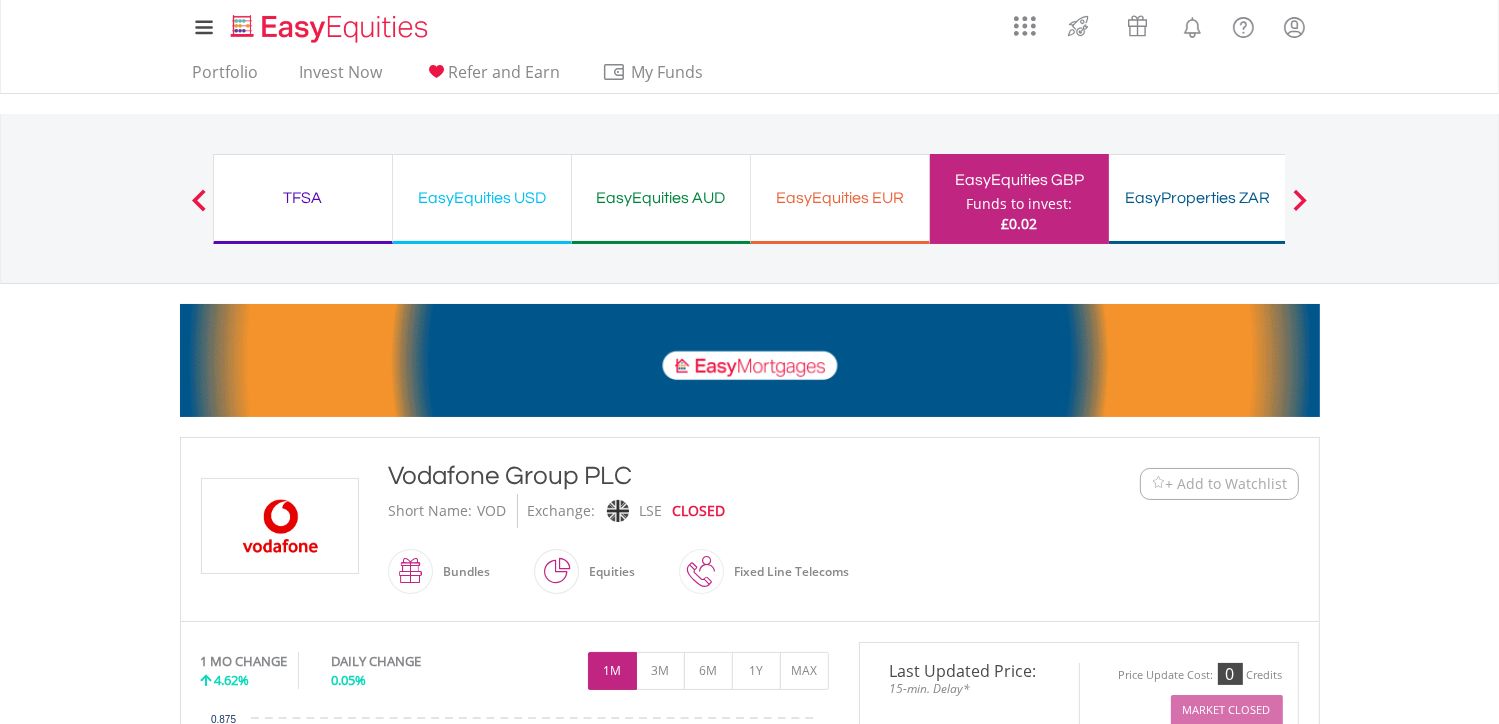 click on "My Investments
Invest Now
New Listings
Sell
My Recurring Investments
Pending Orders
Vouchers
Buy a Voucher
Redeem a Voucher
Account Management
Add and Manage Accounts" at bounding box center (749, 208) 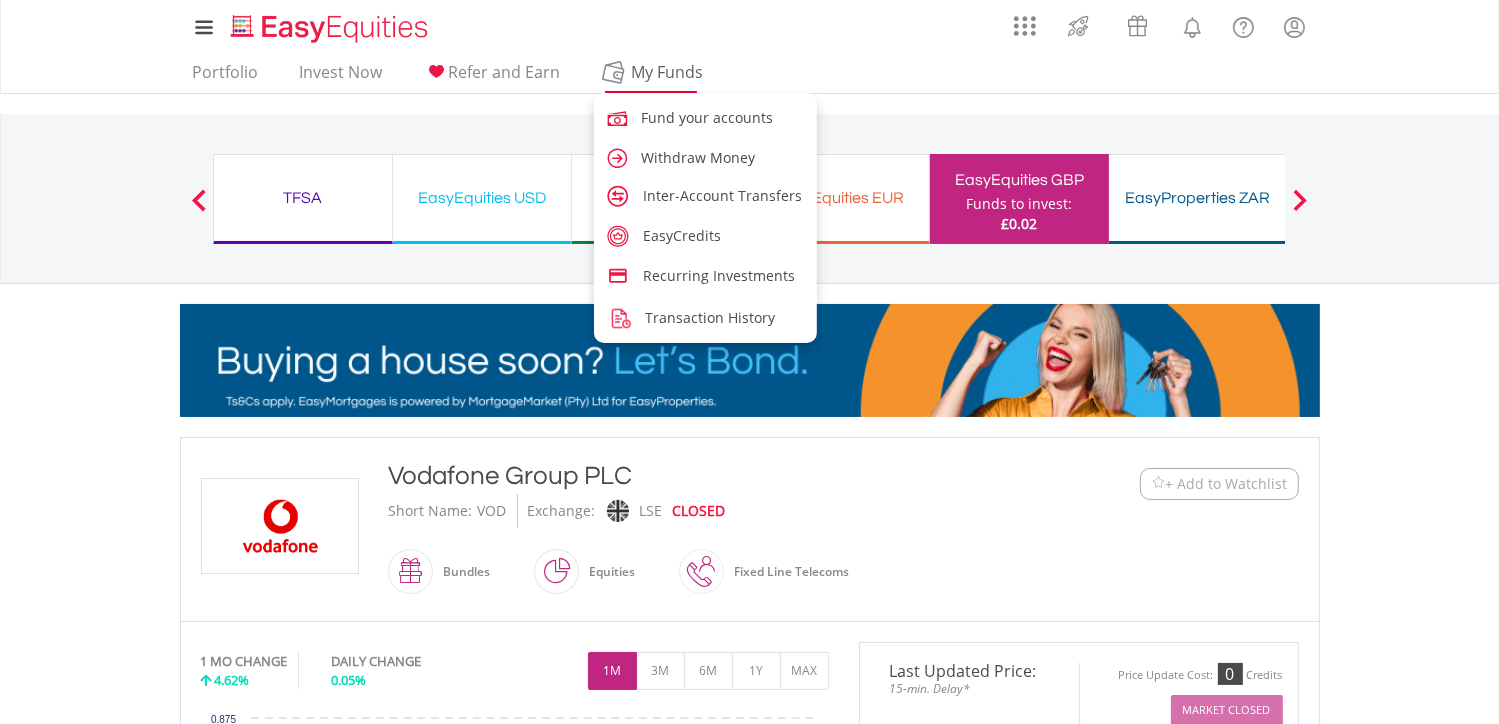 click on "My Funds" at bounding box center [667, 72] 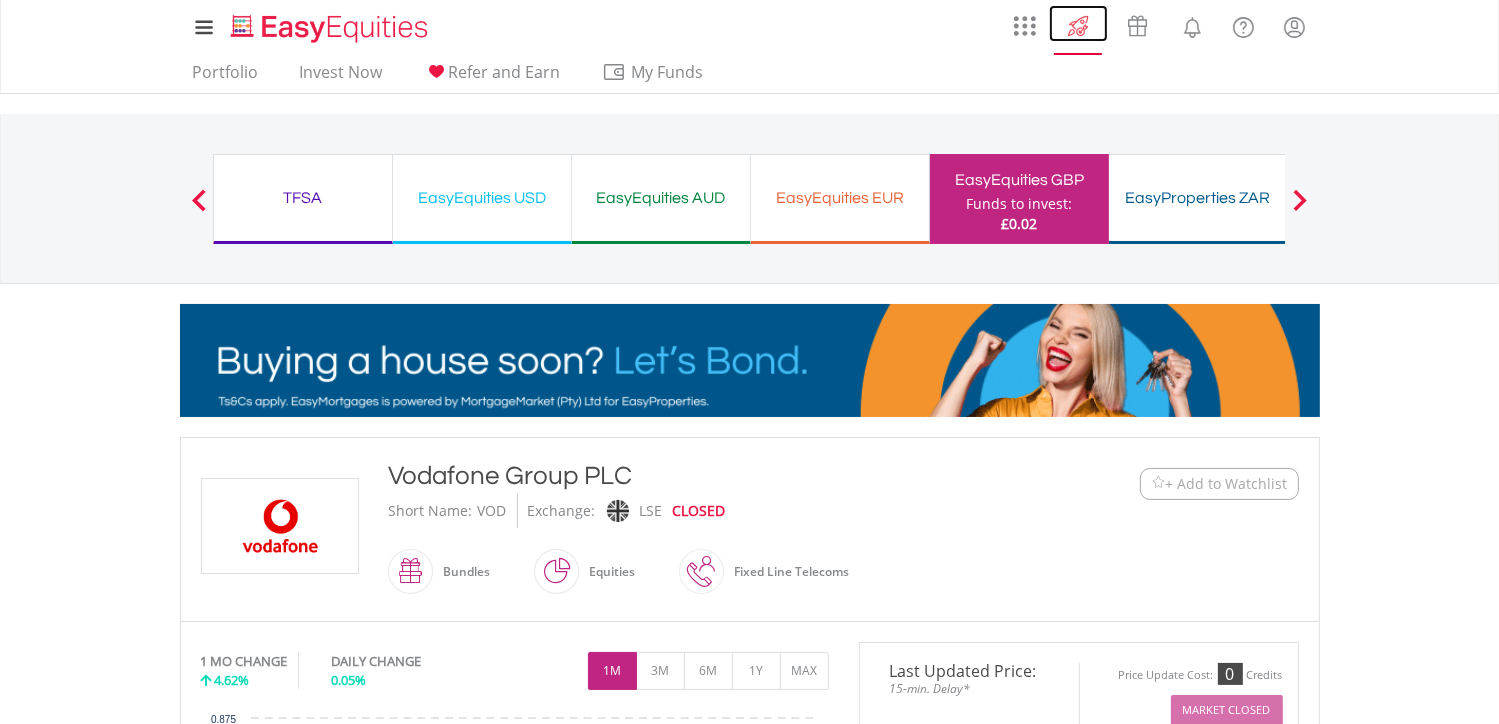 click at bounding box center [1078, 26] 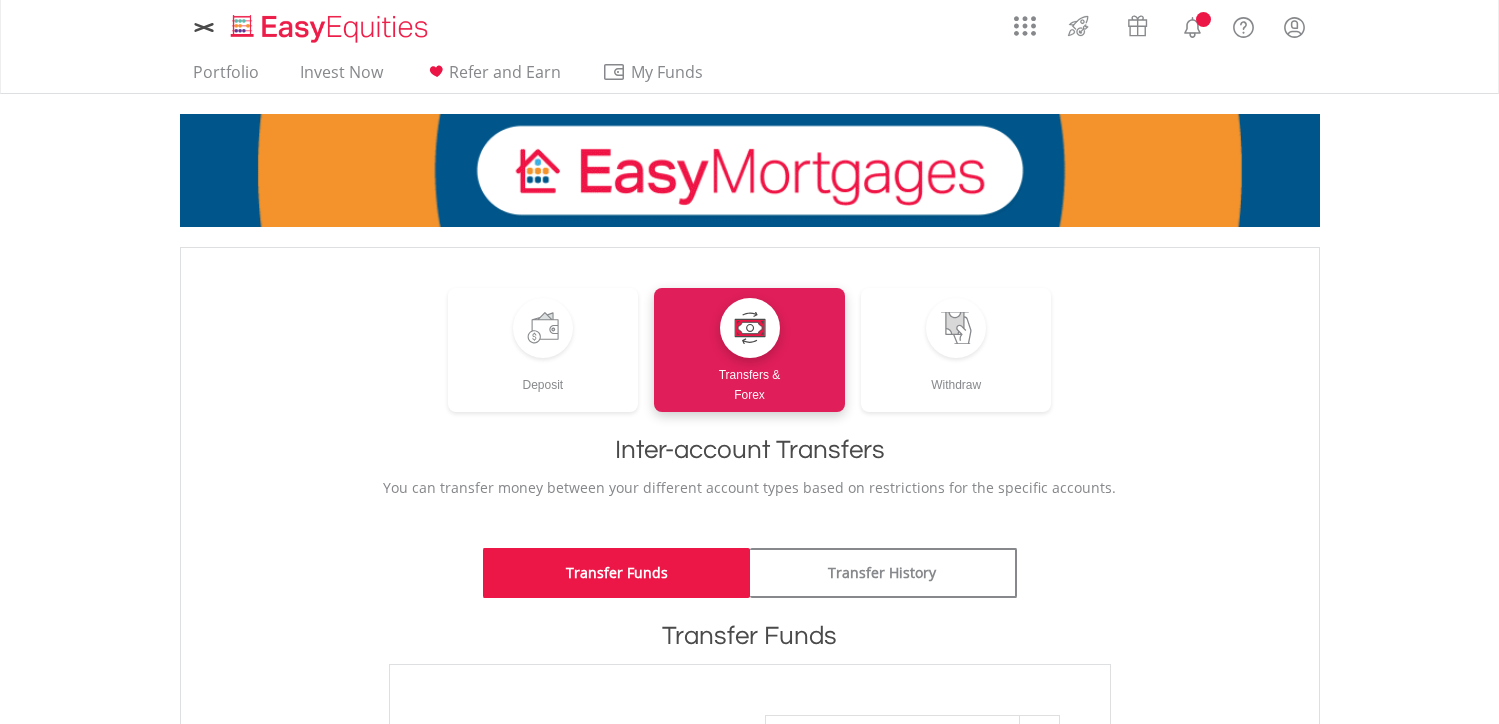 scroll, scrollTop: 0, scrollLeft: 0, axis: both 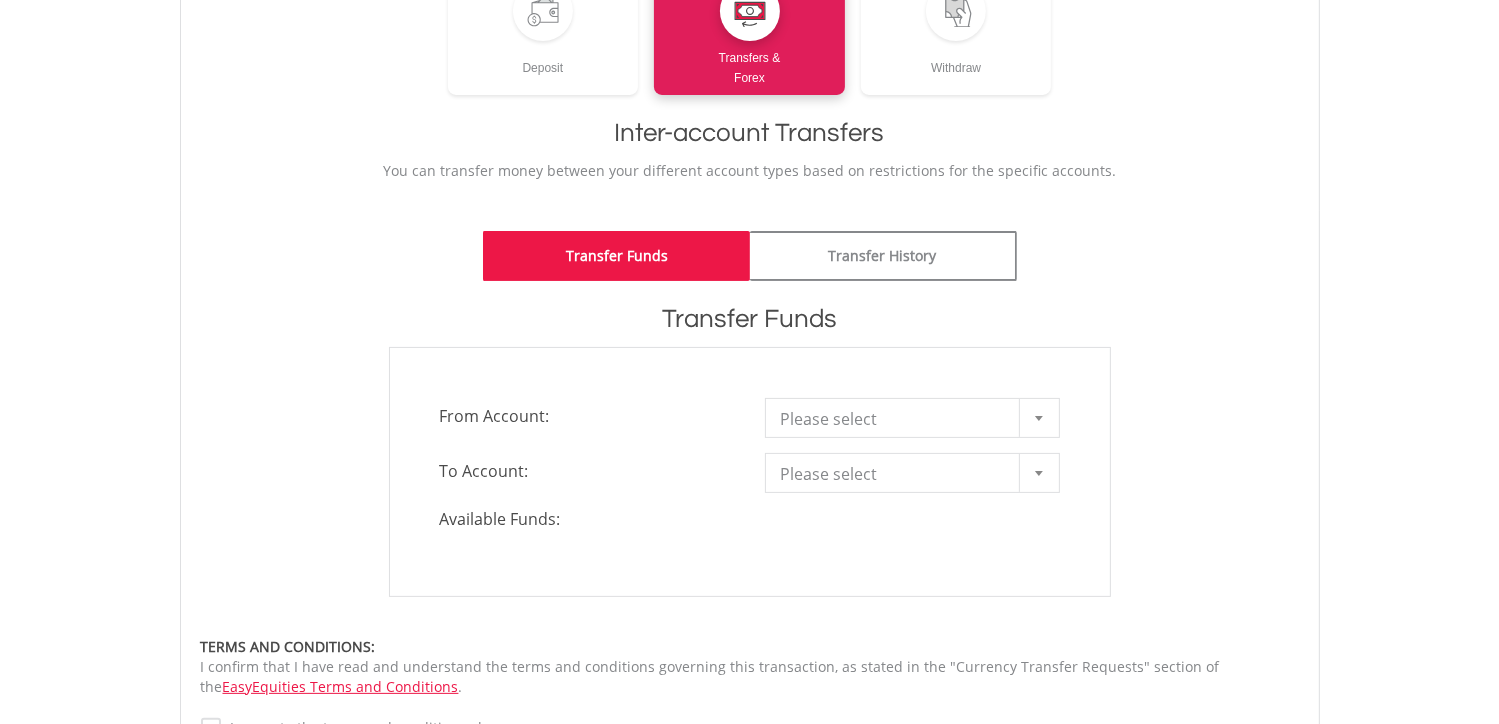 click at bounding box center (1039, 418) 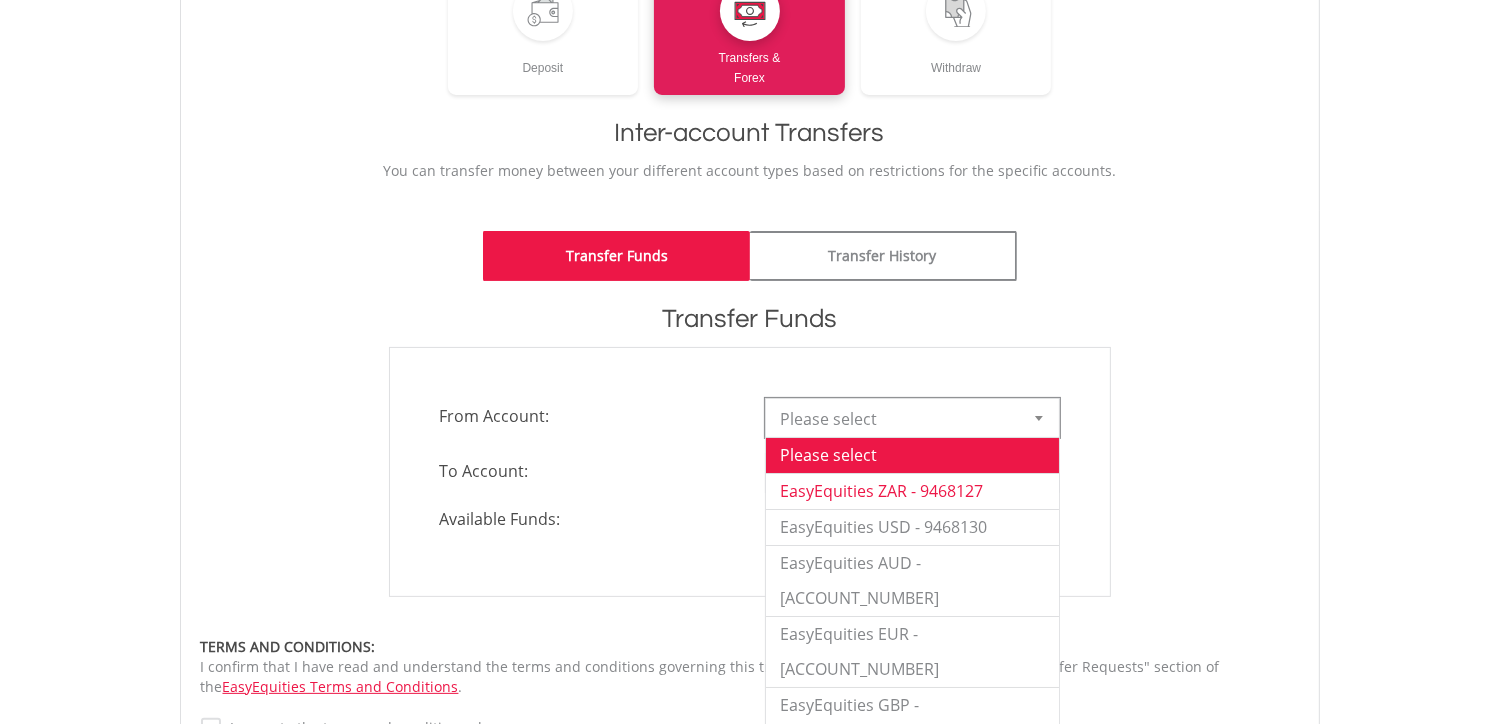 click on "EasyEquities ZAR - 9468127" at bounding box center (912, 491) 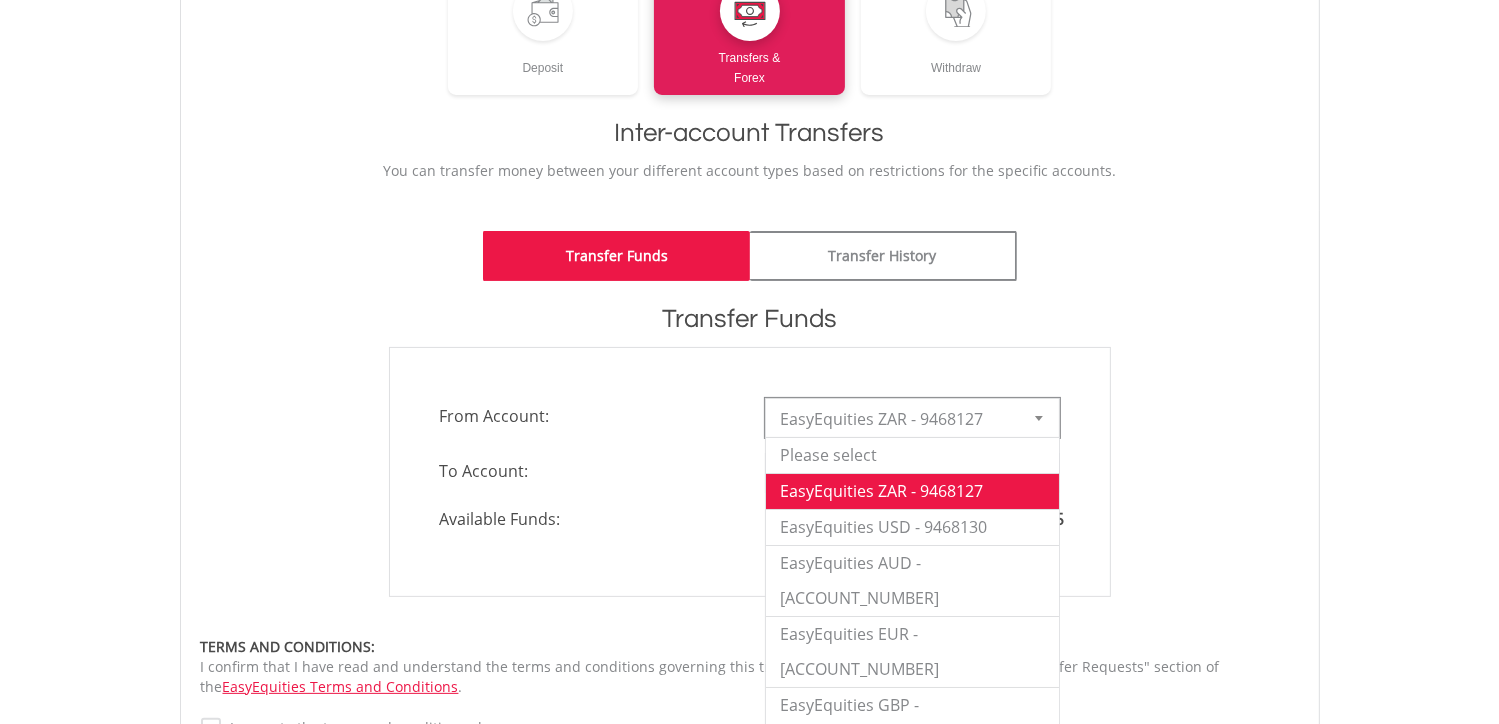 click at bounding box center (1039, 418) 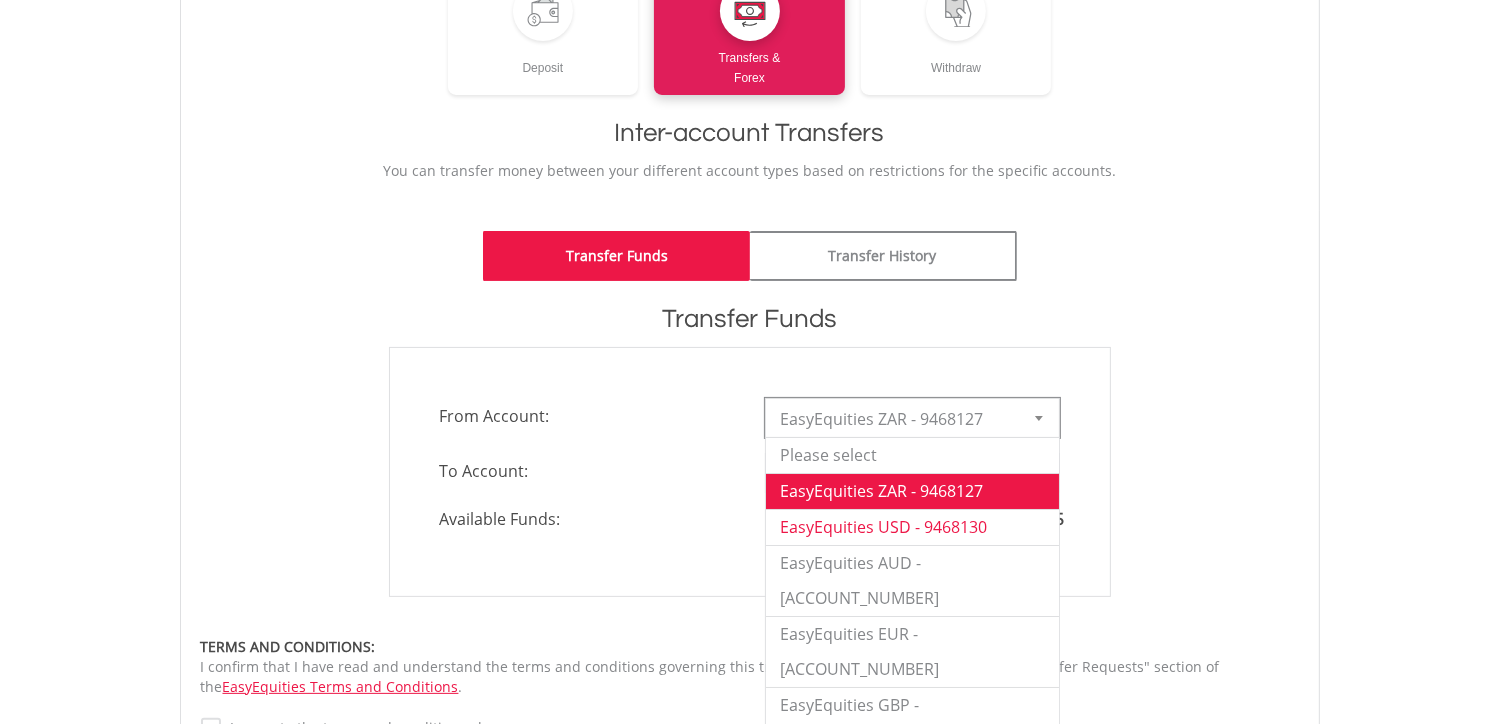 click on "EasyEquities USD - 9468130" at bounding box center (912, 527) 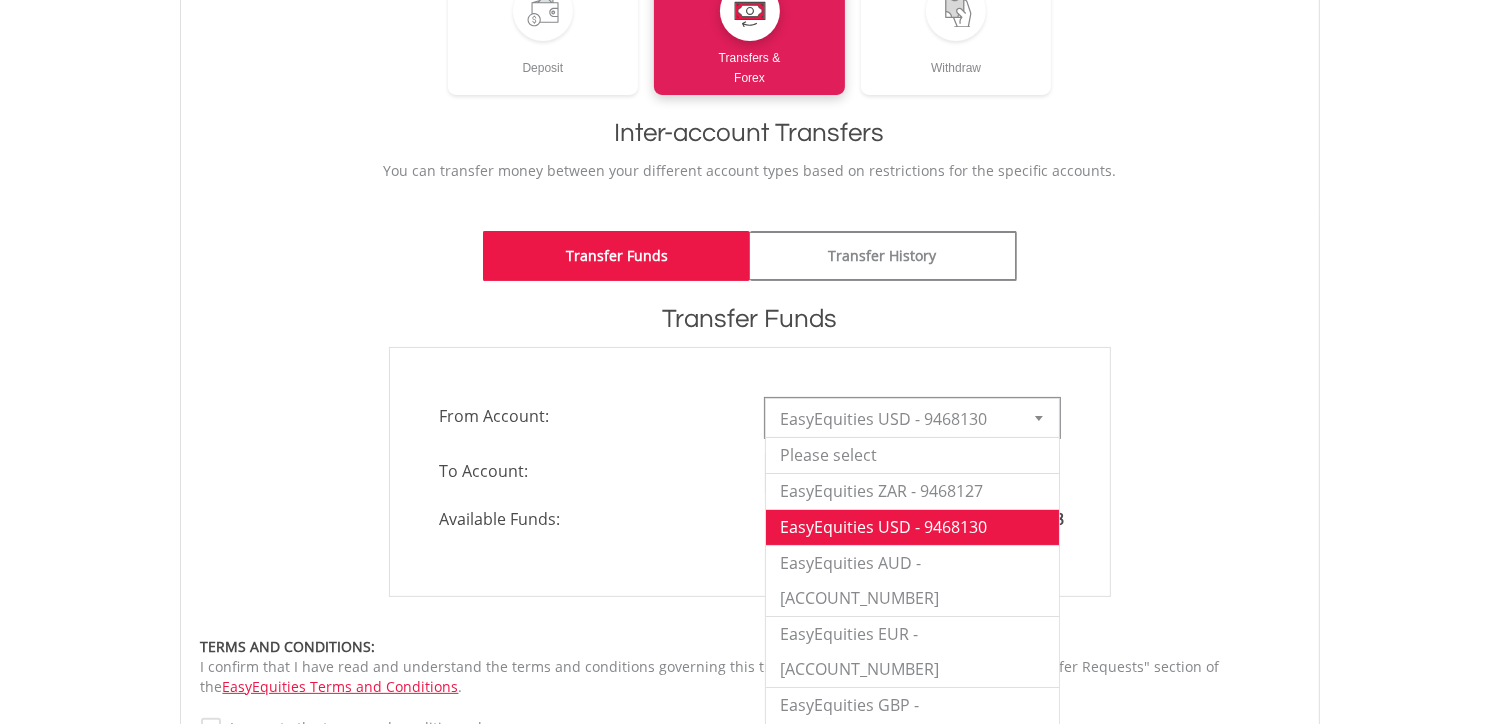 click at bounding box center (1039, 418) 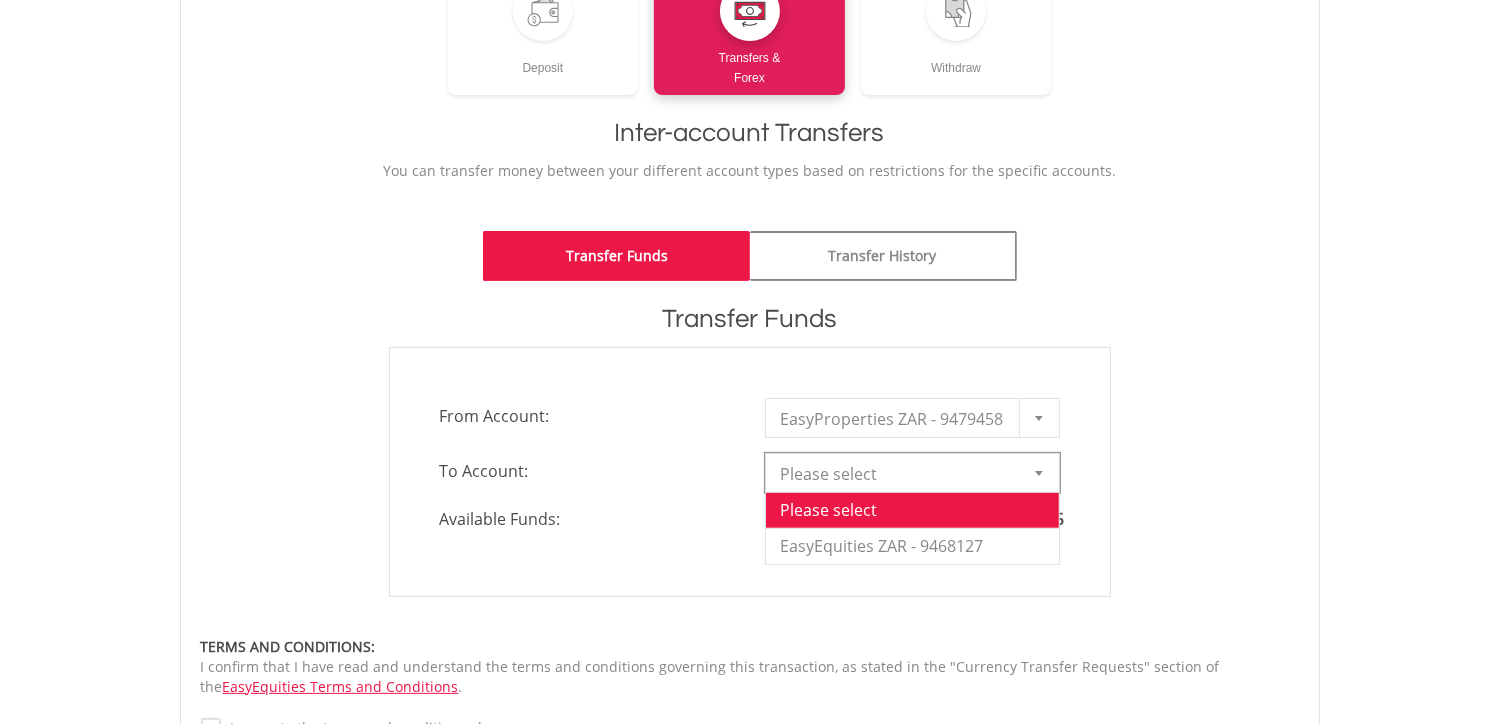 click at bounding box center [1039, 473] 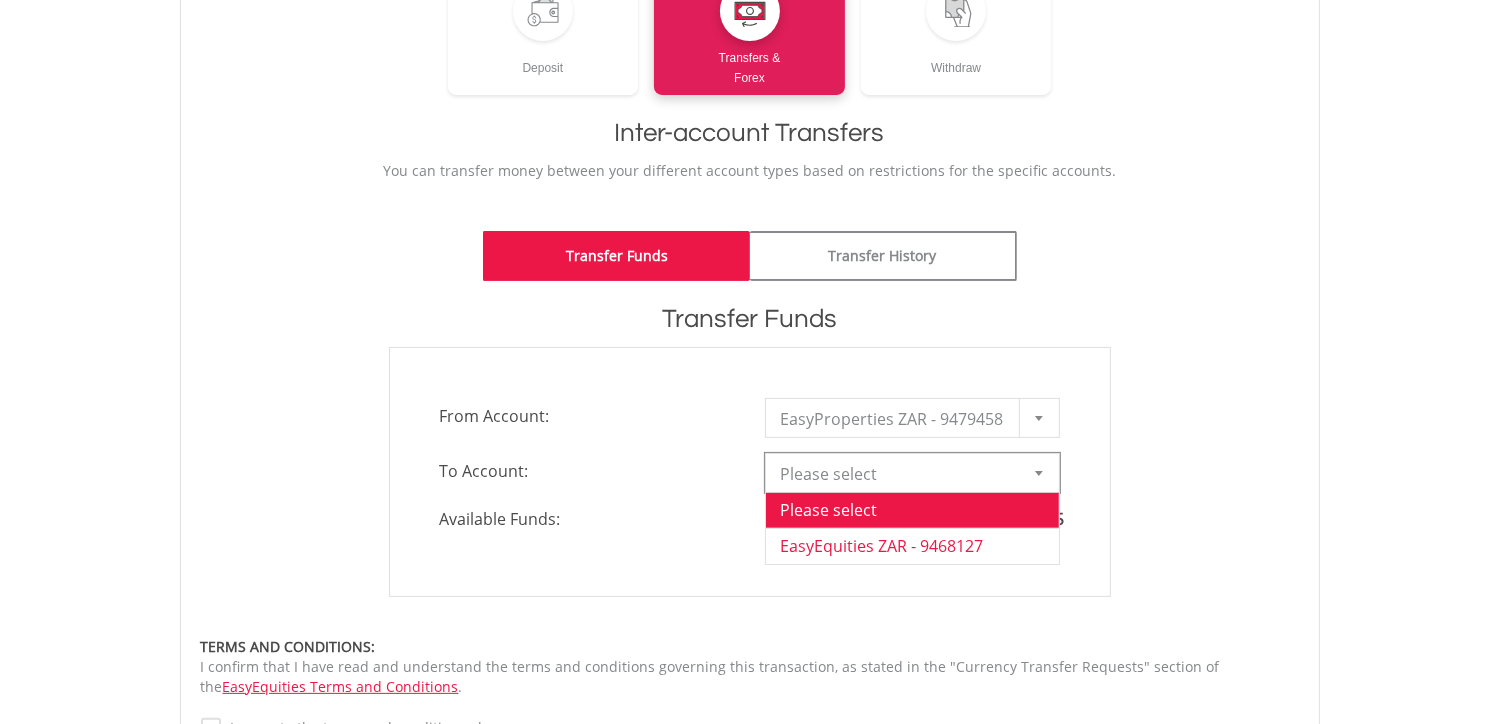 click on "EasyEquities ZAR - 9468127" at bounding box center (912, 546) 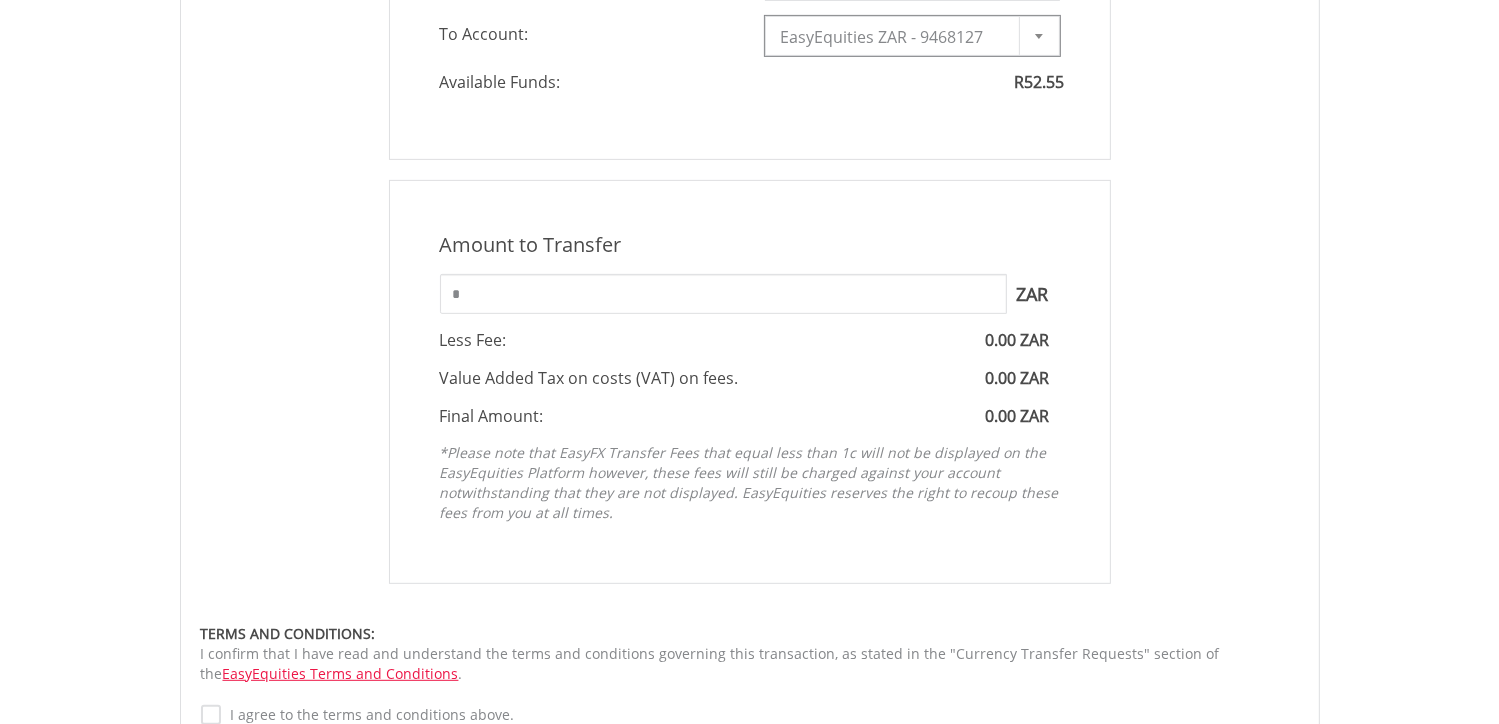 scroll, scrollTop: 759, scrollLeft: 0, axis: vertical 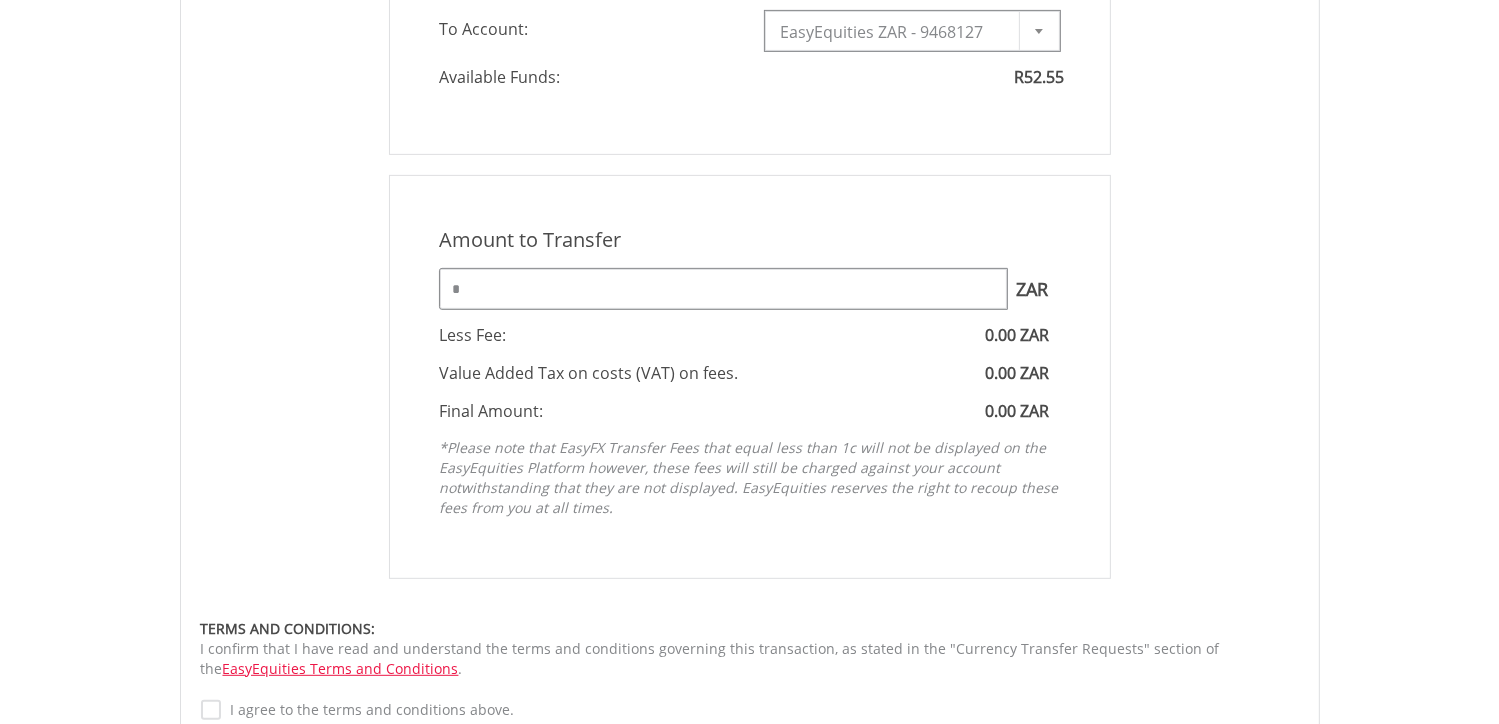 click on "*" at bounding box center (723, 289) 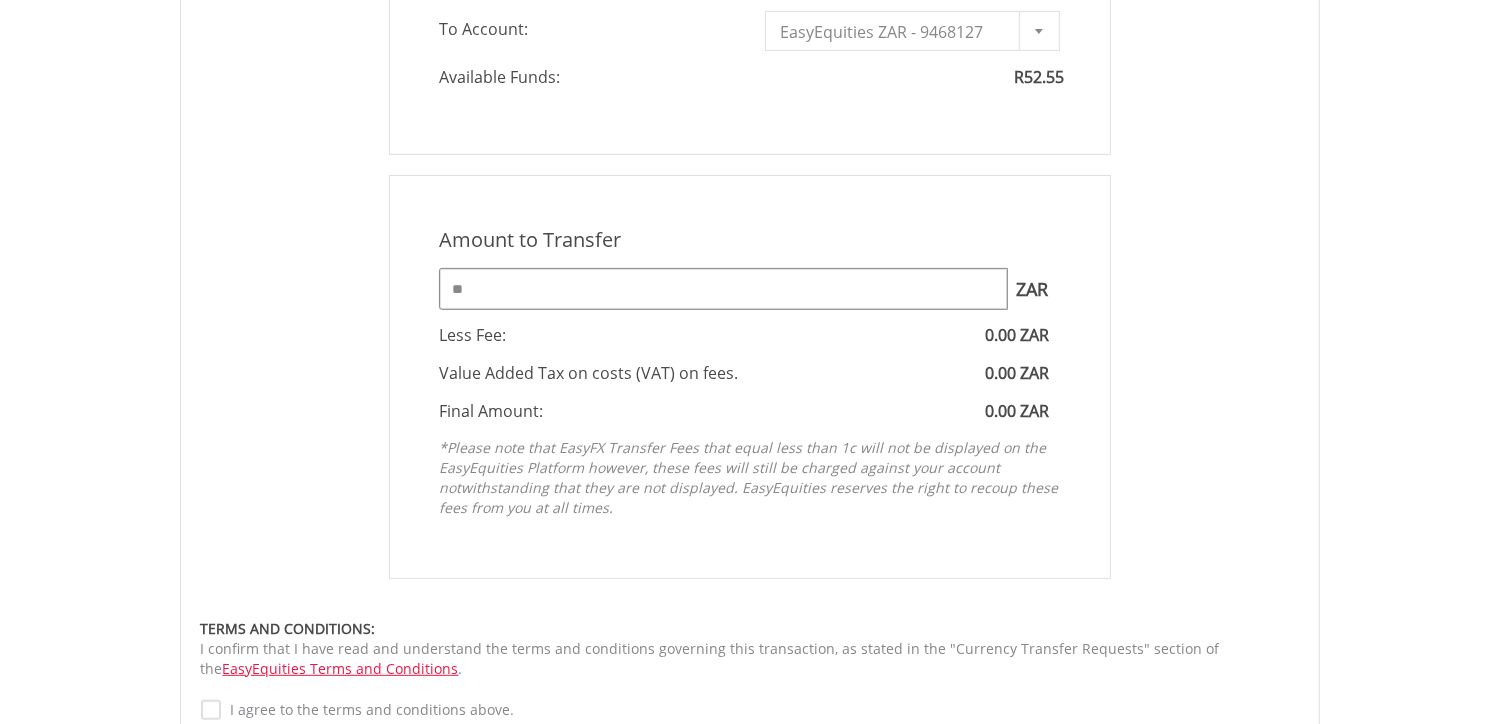 type on "*" 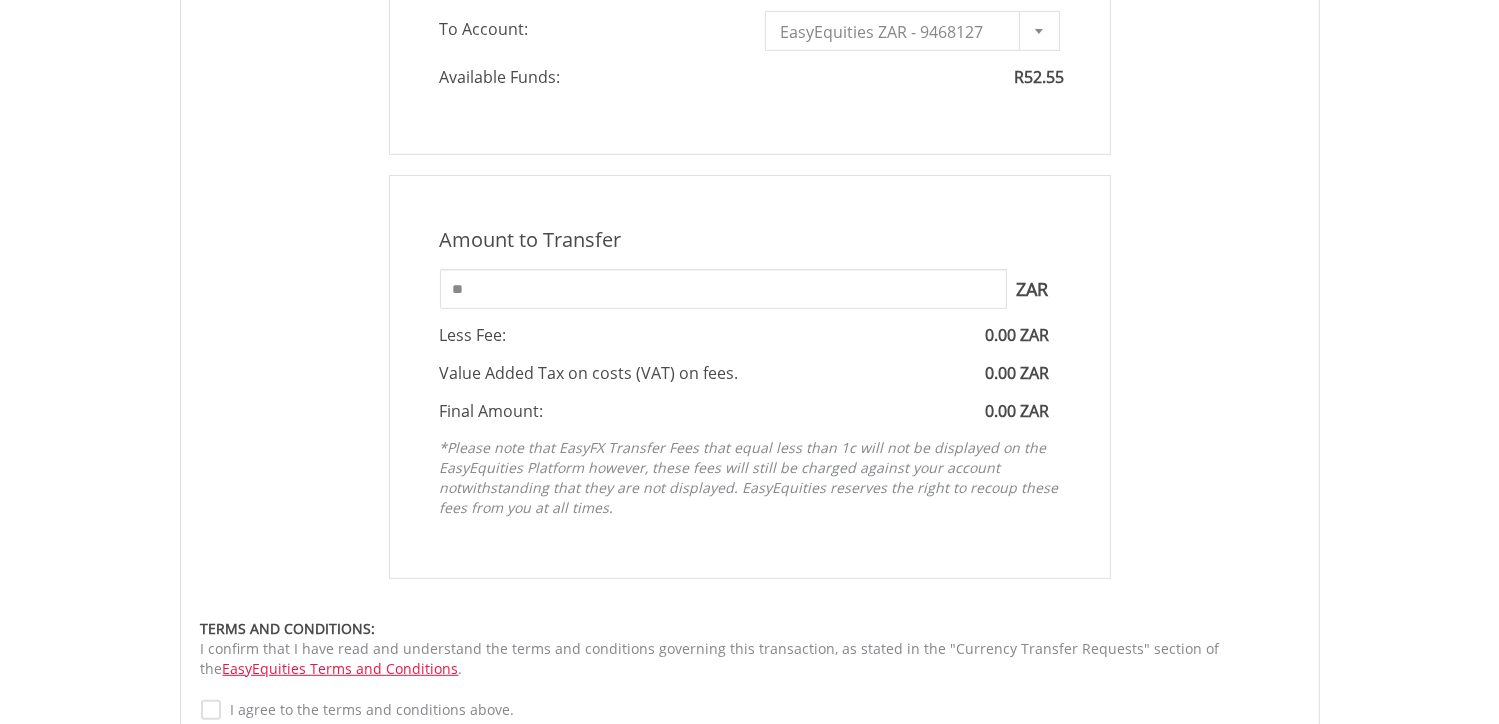 click on "Amount to Transfer
1  ZAR  =  1.0000   ZAR
**
ZAR
You can transfer funds into your offshore accounts as well as back into your ZAR account
where the inter-account transfer will be done at a fee of 50 basis points (0.5%) of the
transferred amount plus applicable tax. For more info, read our
FAQ article.
** ZAR" at bounding box center [750, 482] 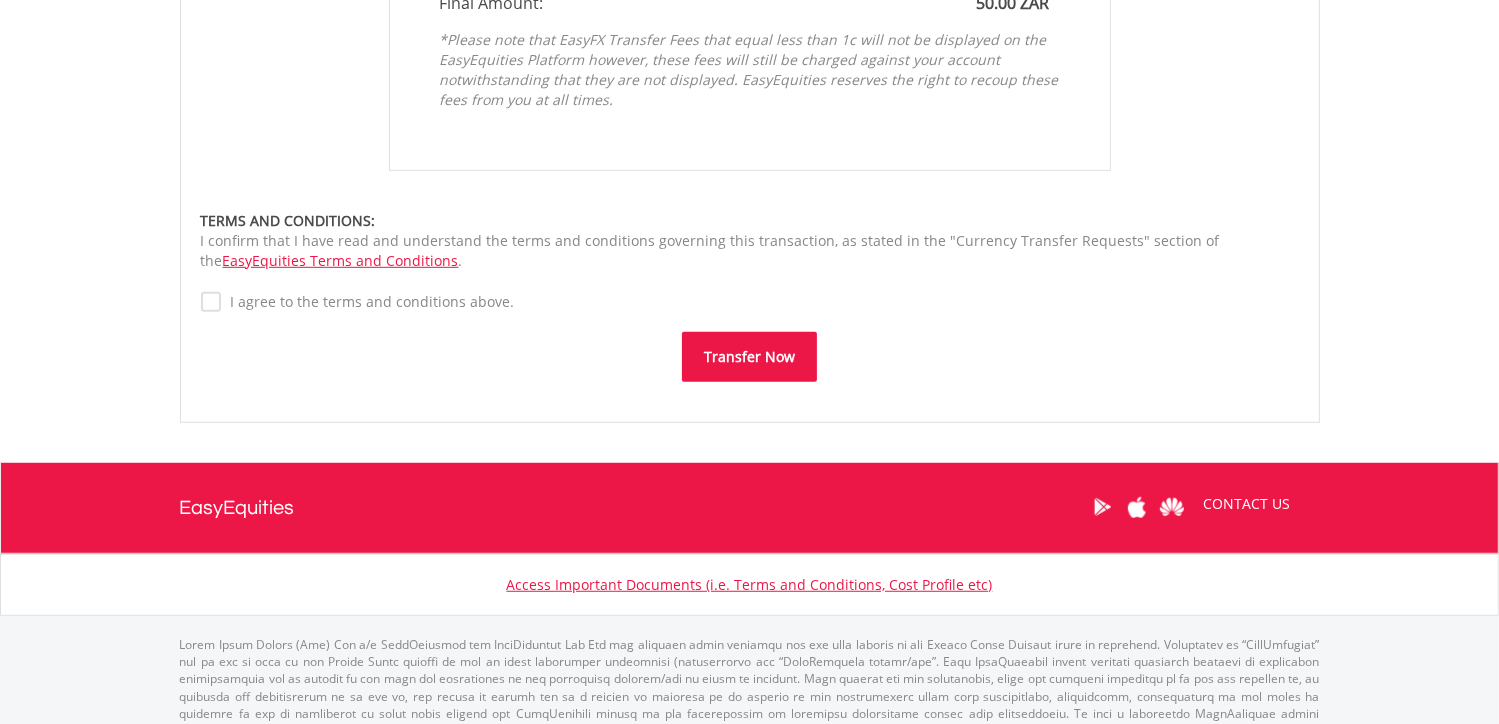 scroll, scrollTop: 1192, scrollLeft: 0, axis: vertical 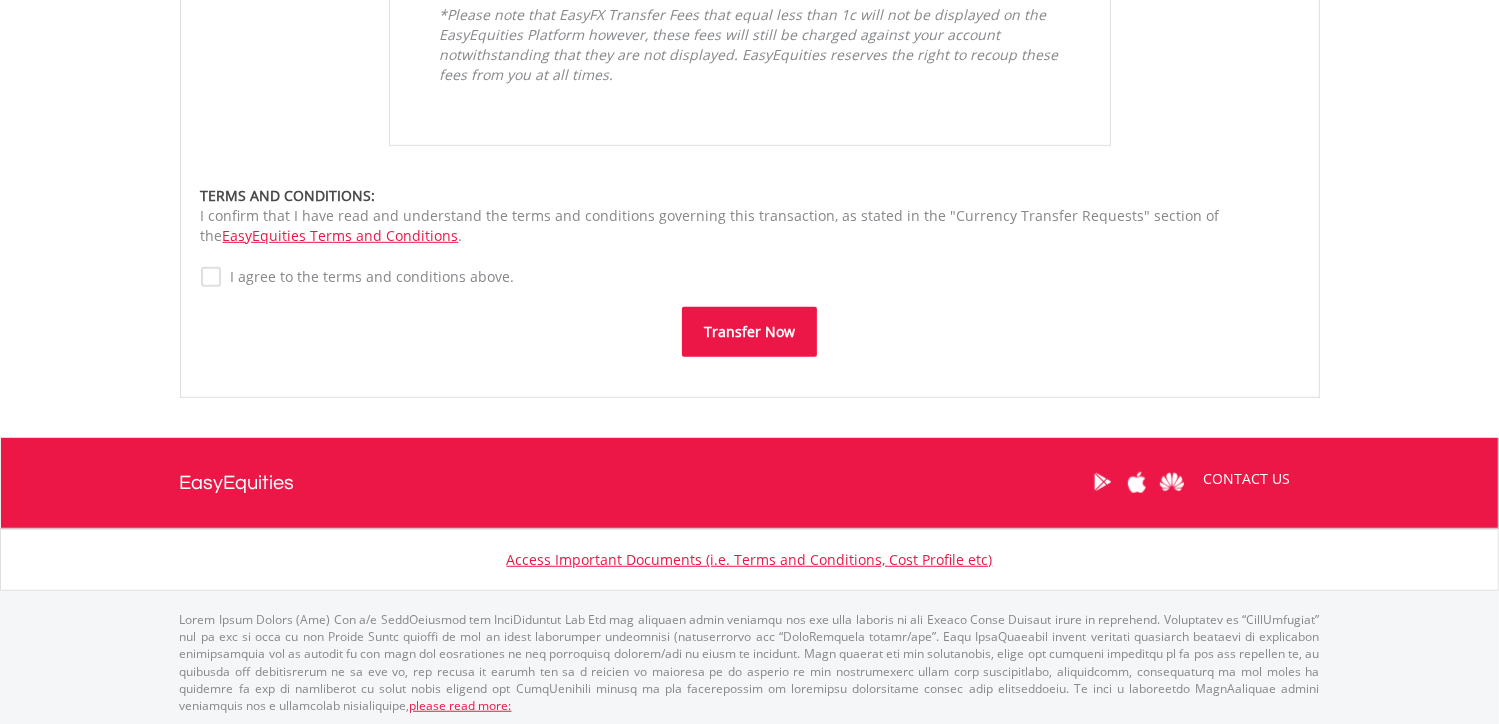 click on "Transfer Now" at bounding box center (749, 332) 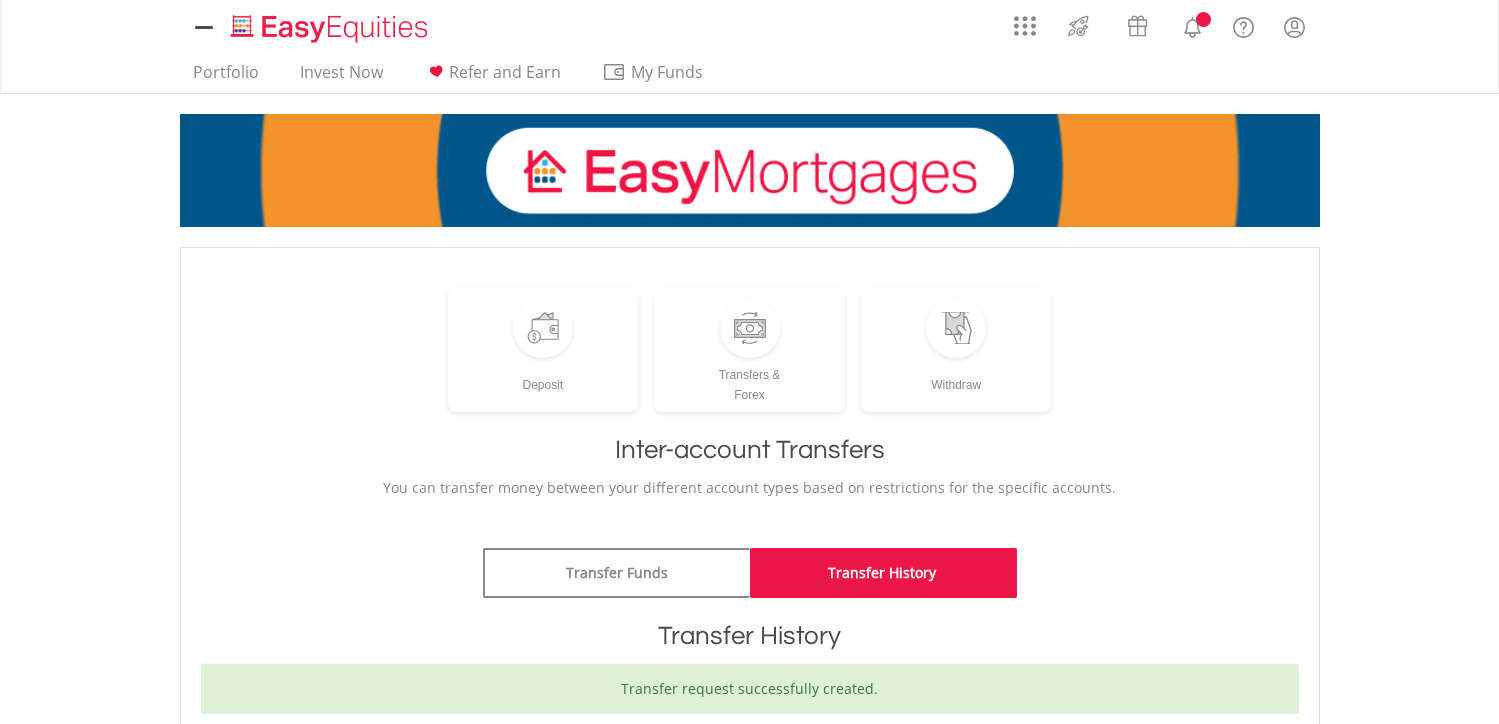 scroll, scrollTop: 0, scrollLeft: 0, axis: both 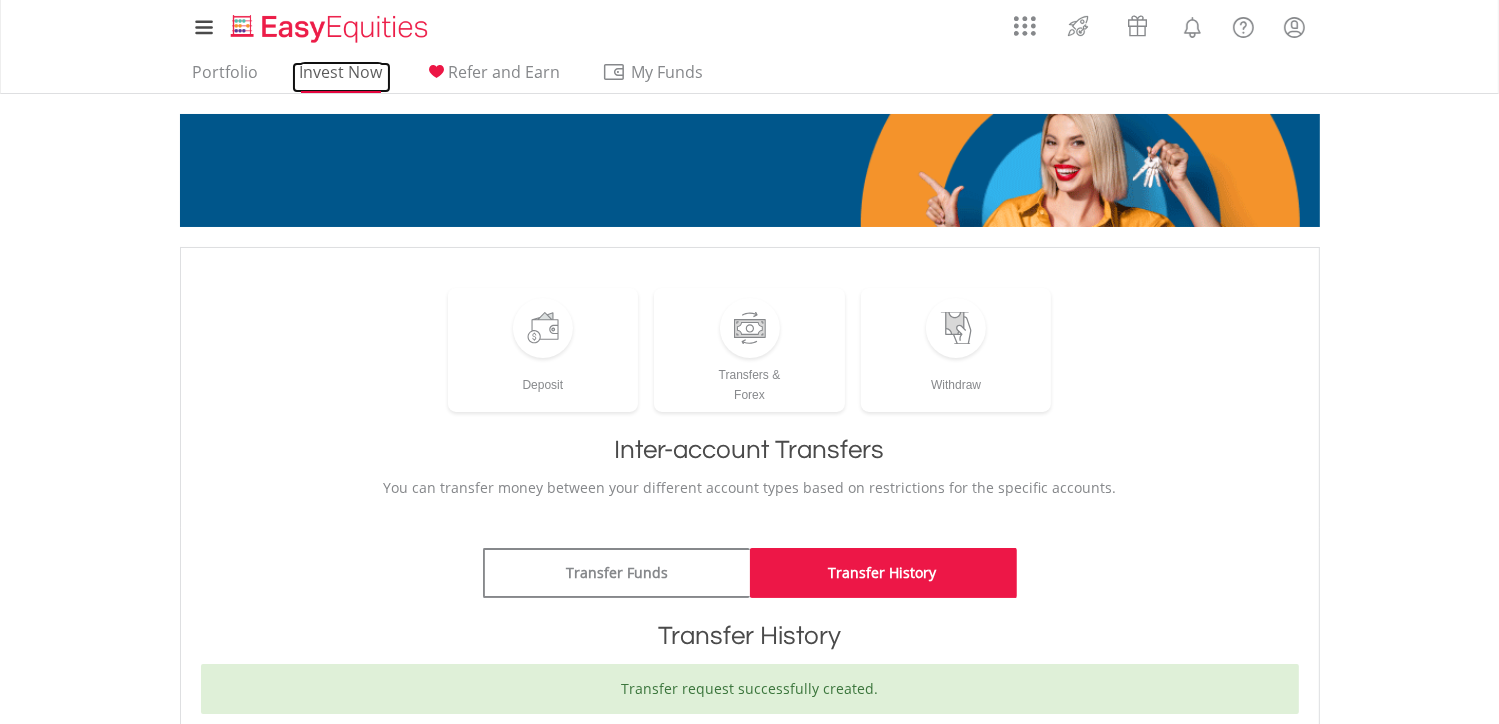 click on "Invest Now" at bounding box center [341, 77] 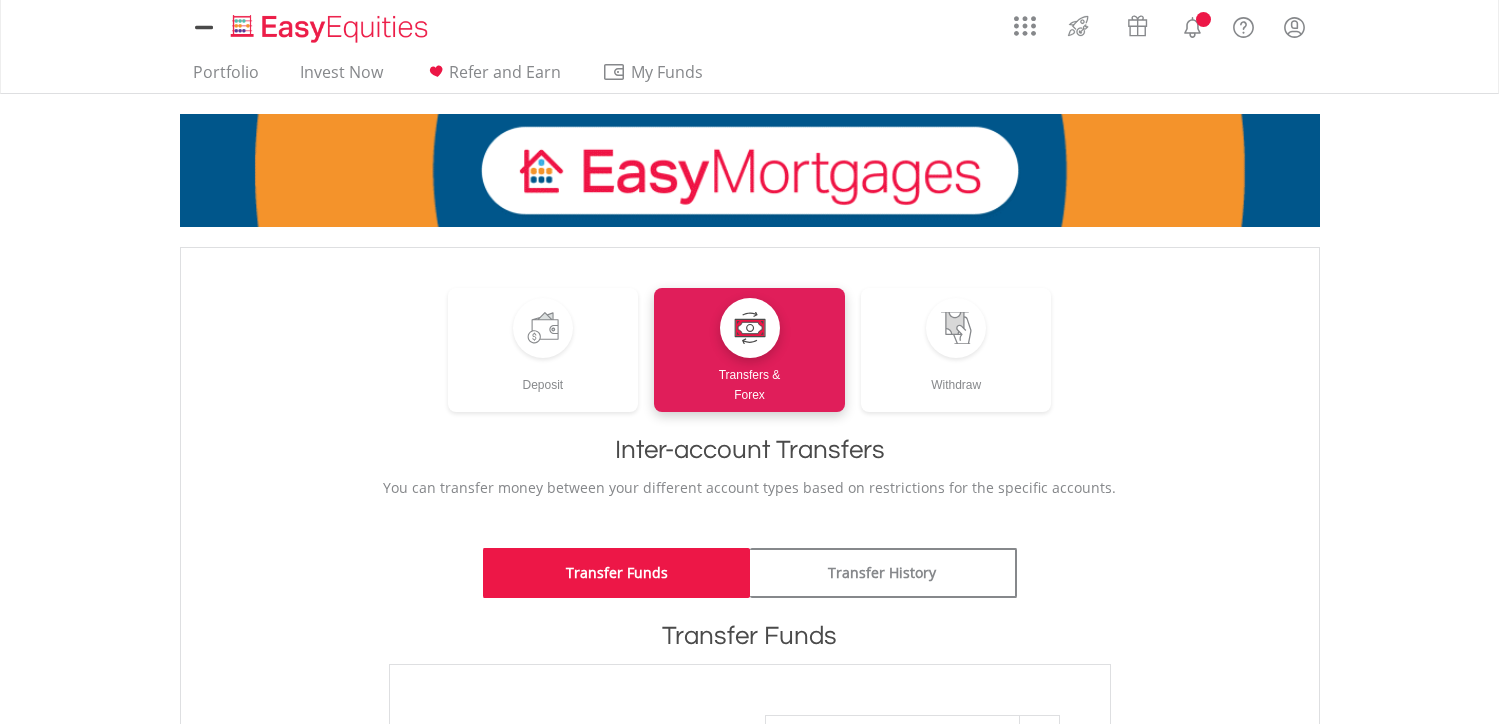 scroll, scrollTop: 0, scrollLeft: 0, axis: both 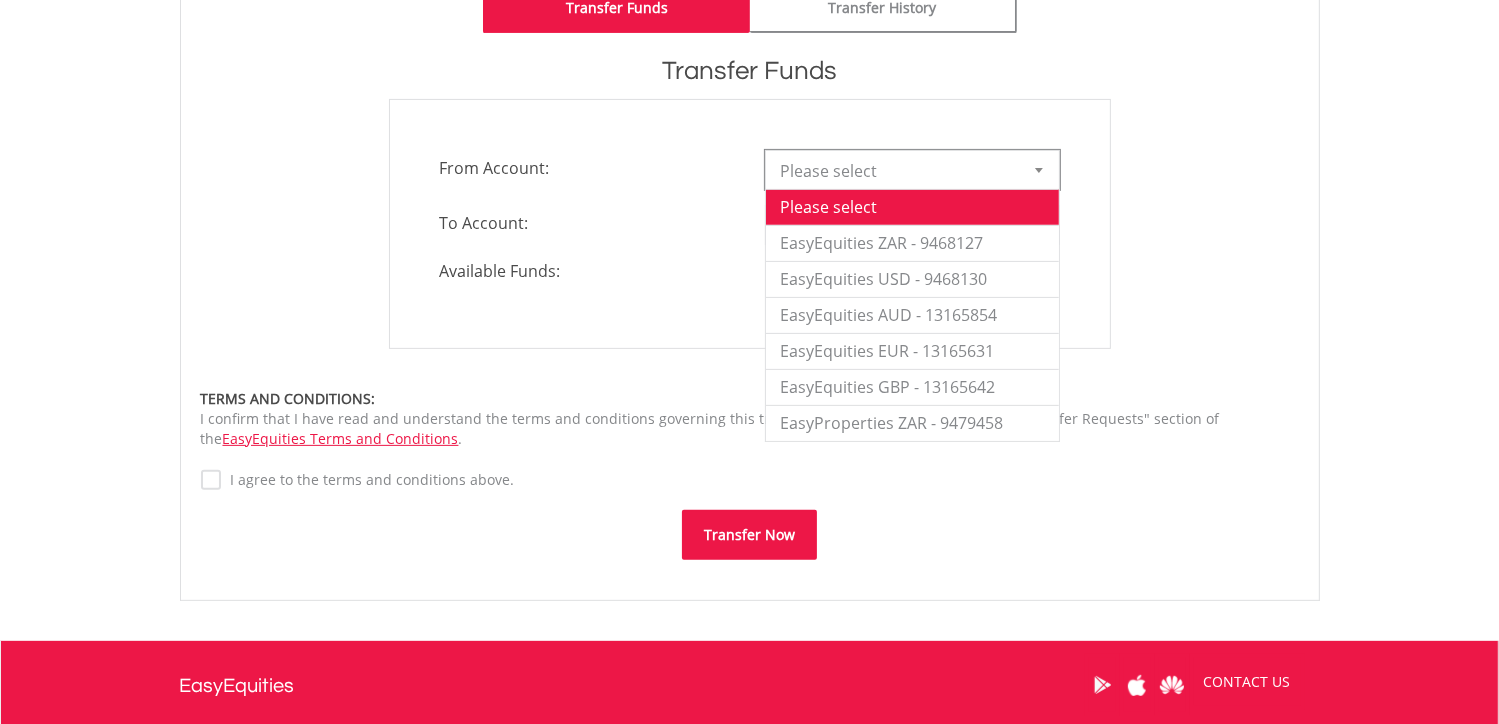 click at bounding box center (1039, 170) 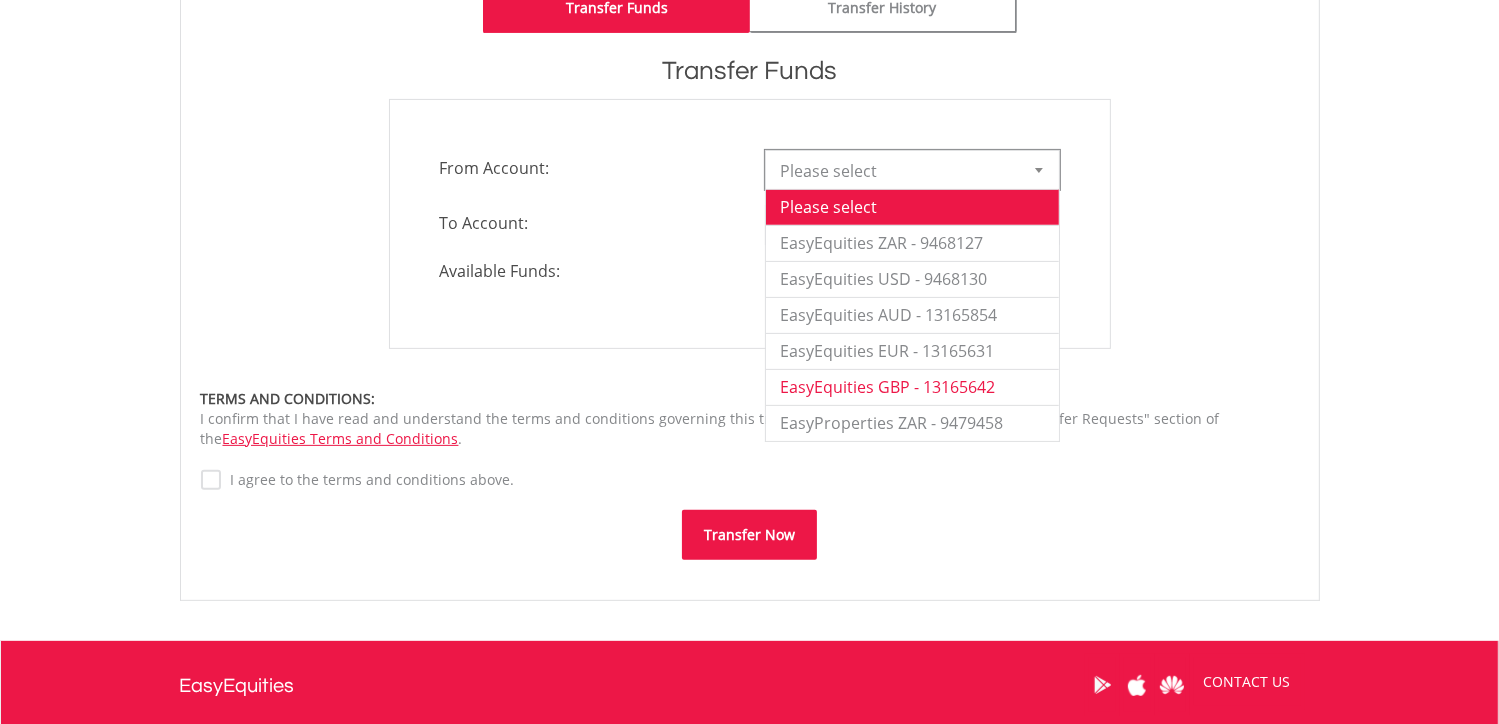 click on "EasyEquities GBP - 13165642" at bounding box center [912, 387] 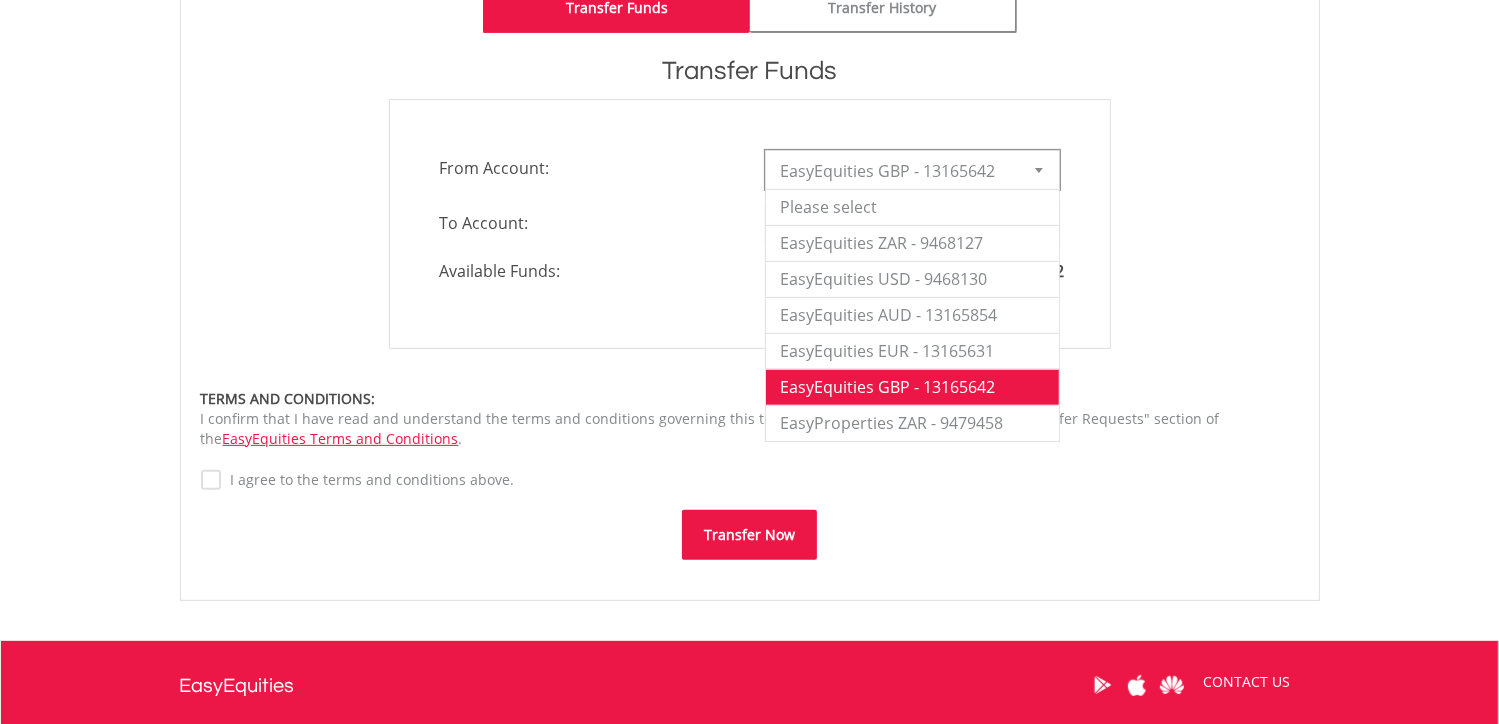 click at bounding box center [1039, 170] 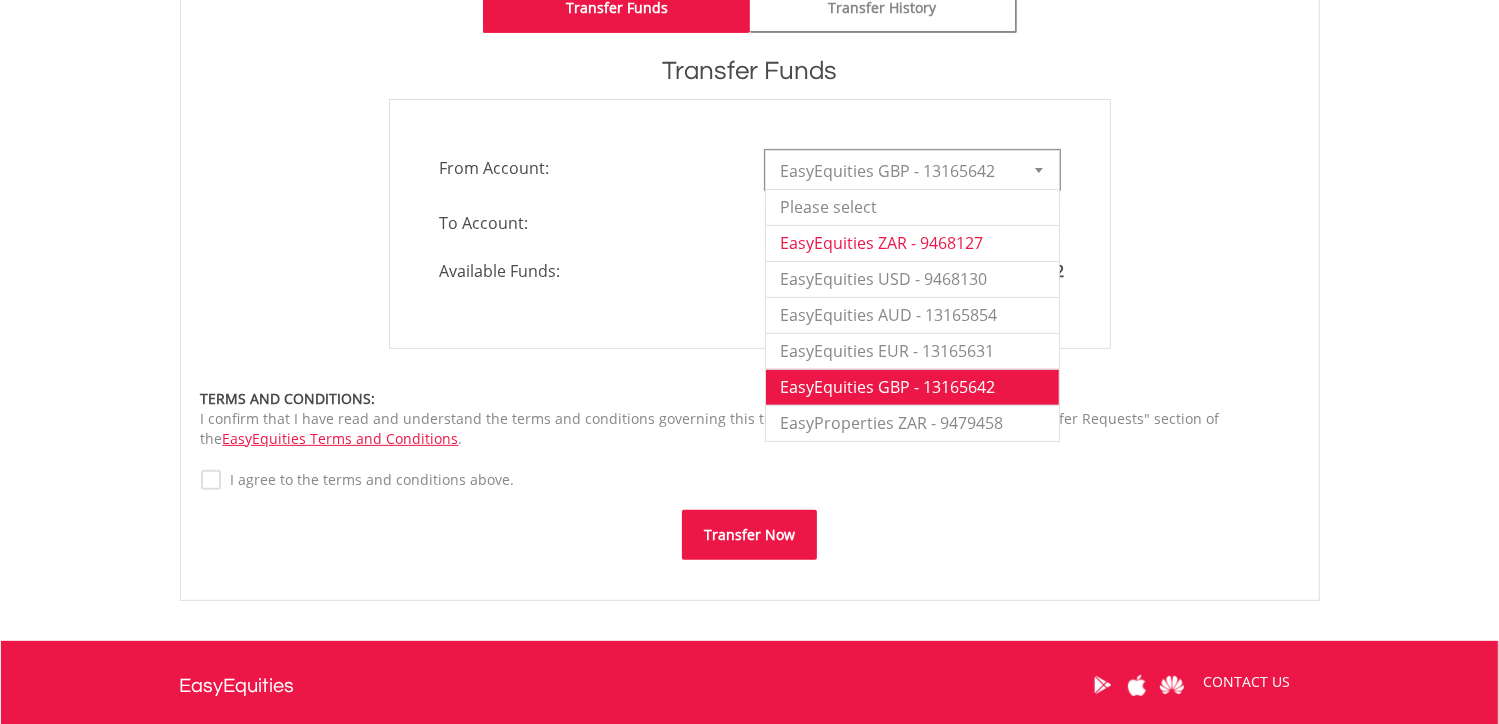click on "EasyEquities ZAR - 9468127" at bounding box center [912, 243] 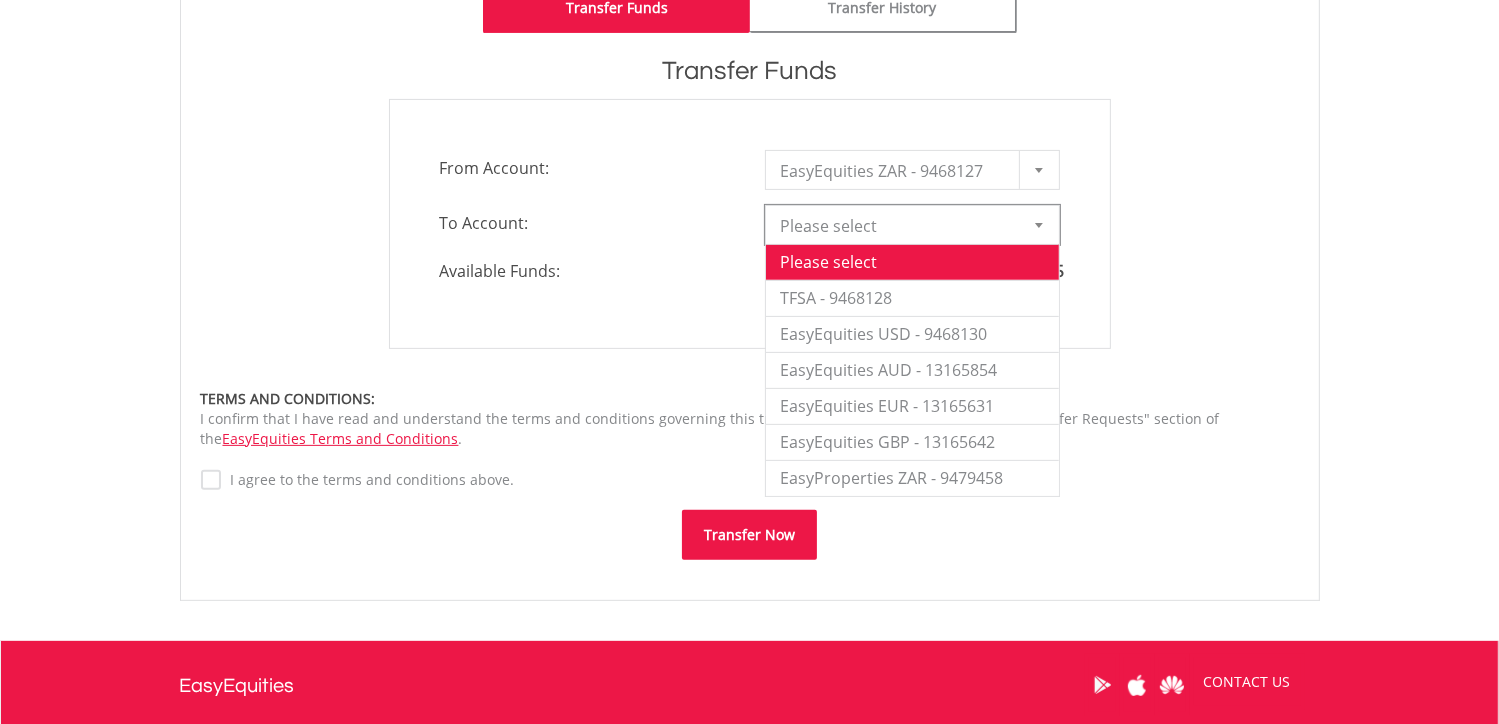 click at bounding box center [1039, 225] 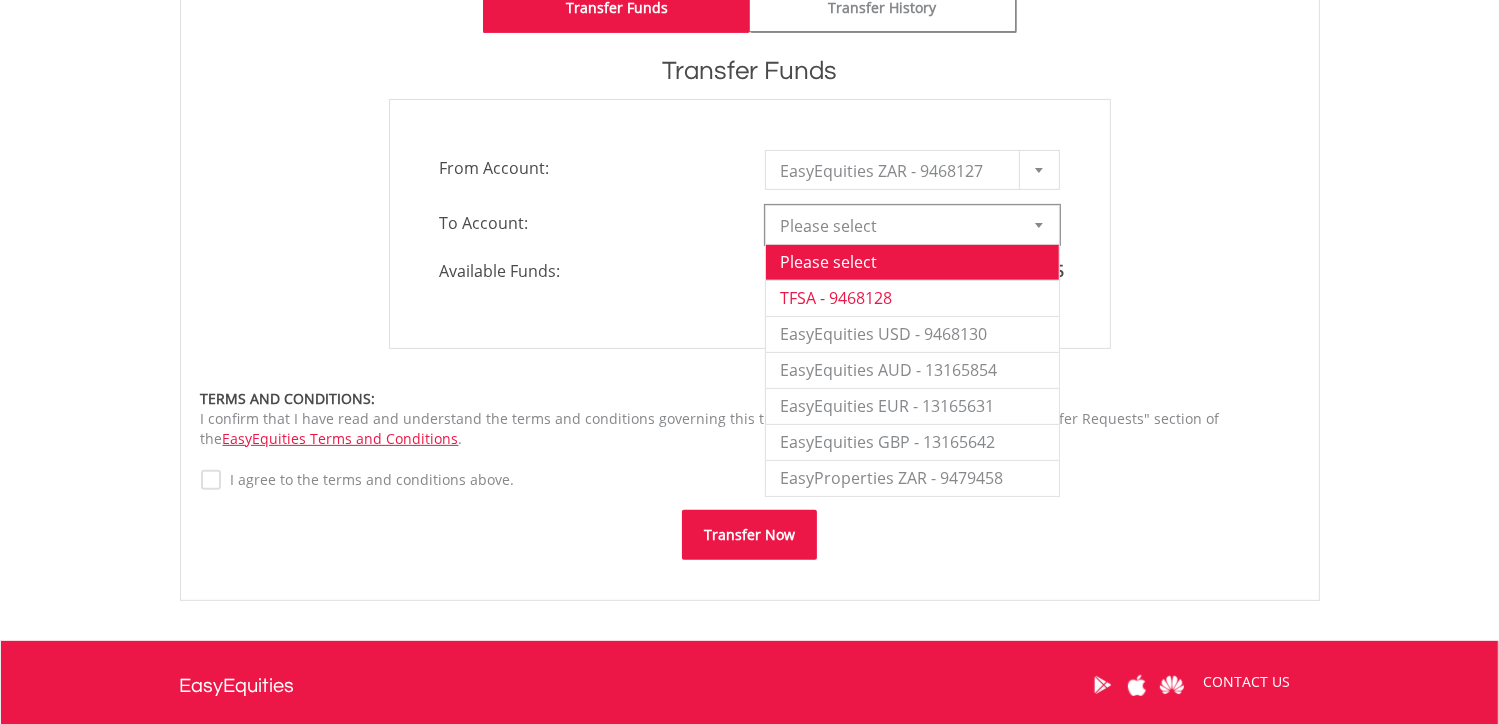 click on "TFSA - 9468128" at bounding box center [912, 298] 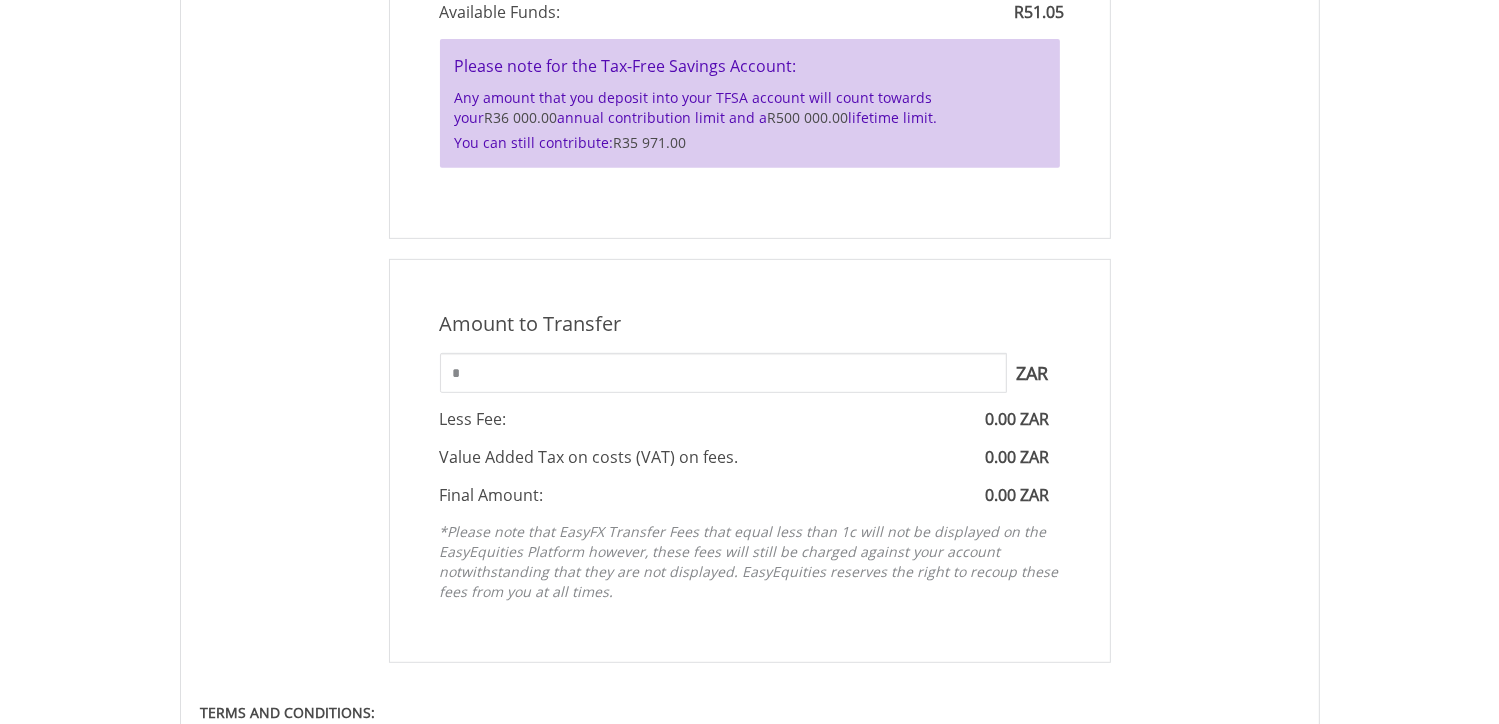 scroll, scrollTop: 822, scrollLeft: 0, axis: vertical 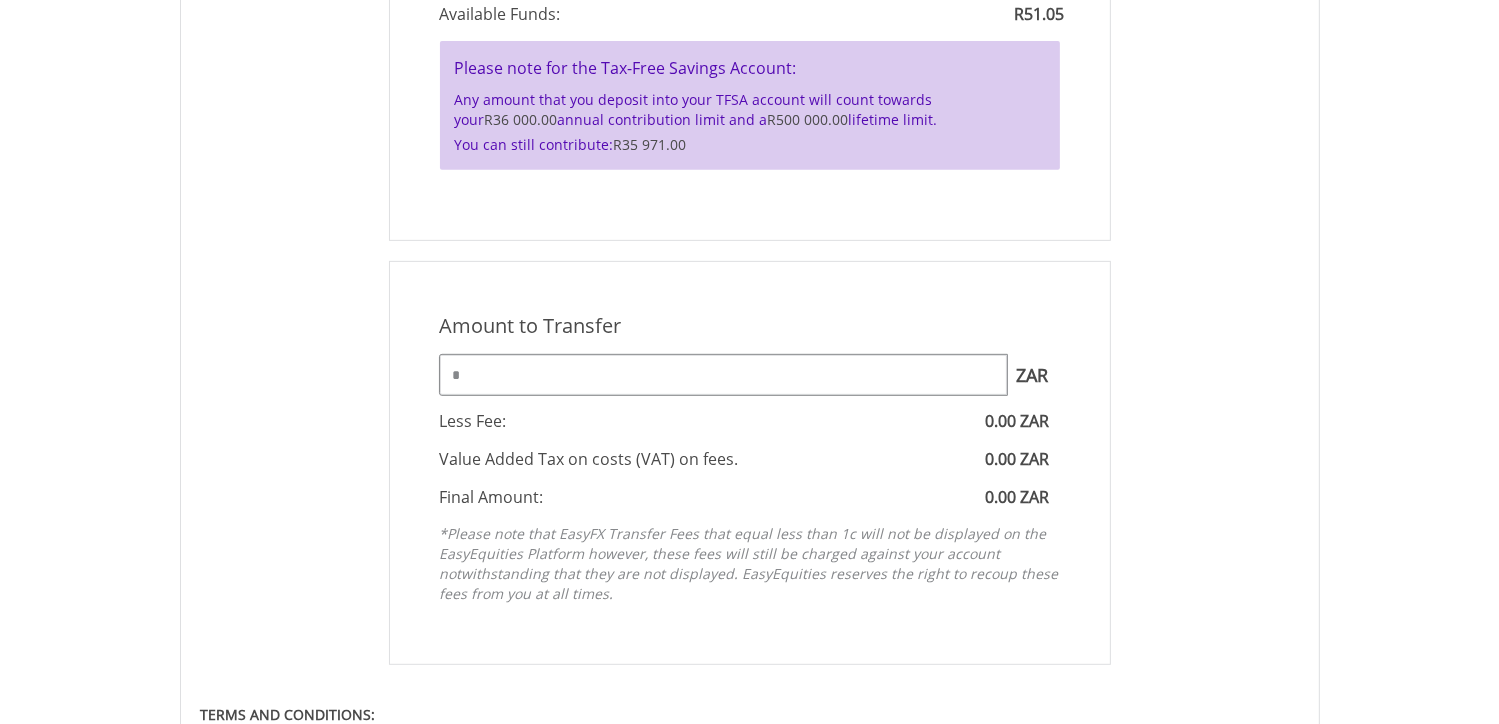 click on "*" at bounding box center (723, 375) 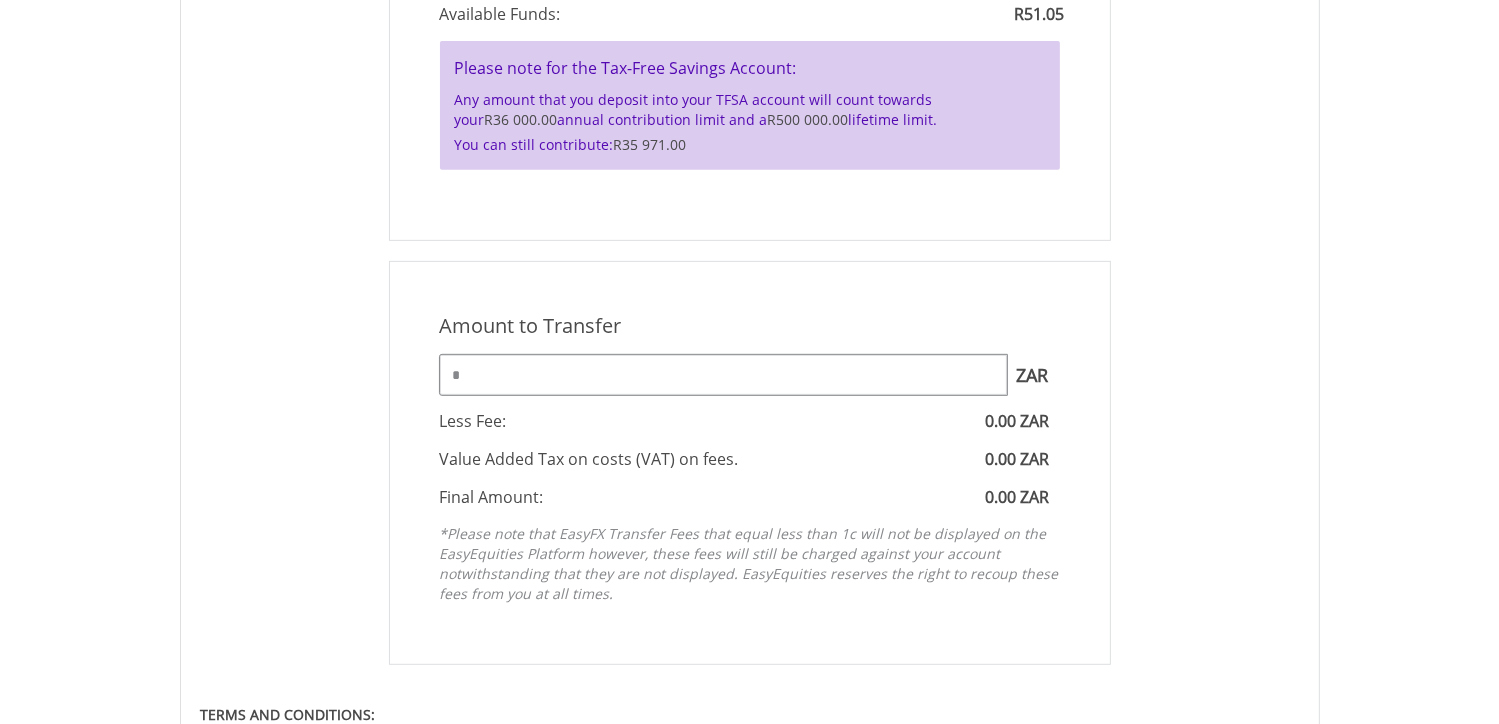 click on "*" at bounding box center (723, 375) 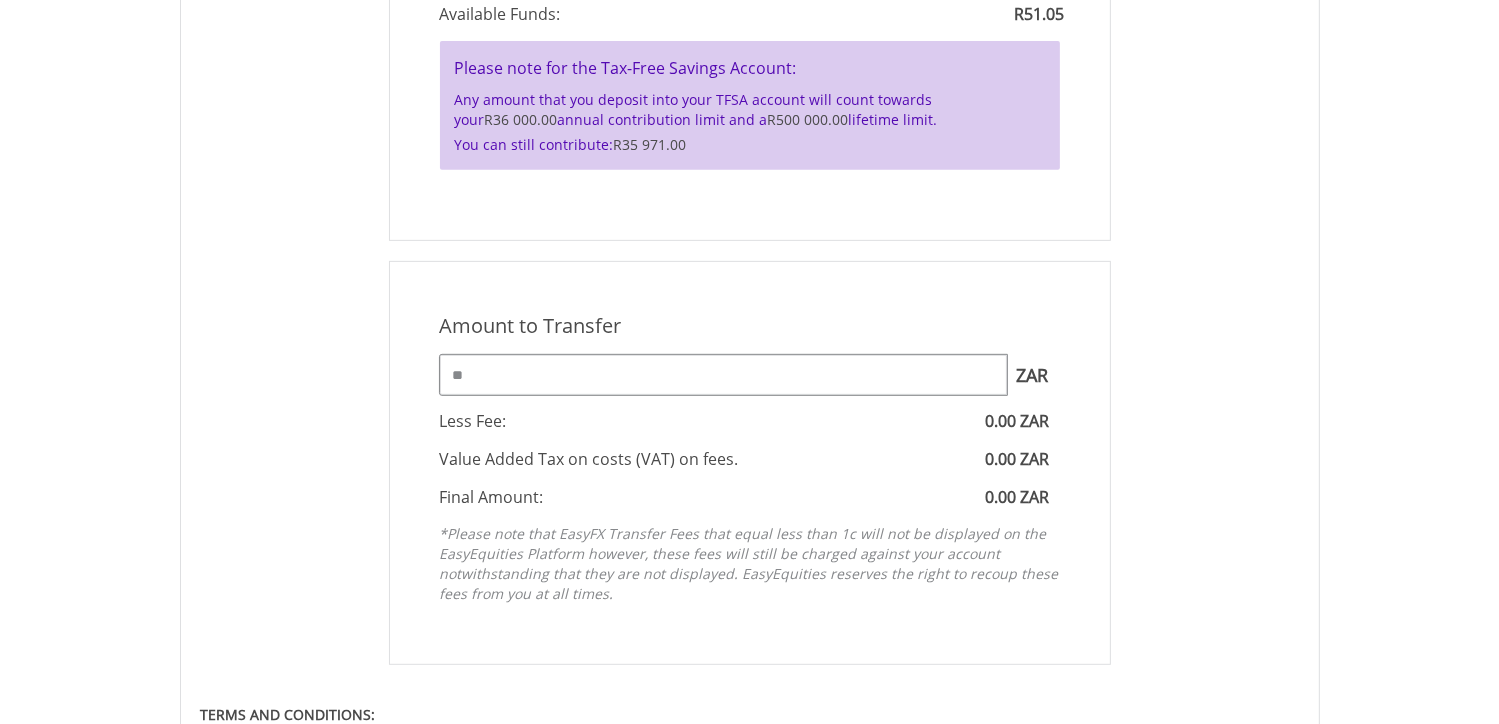 type on "**" 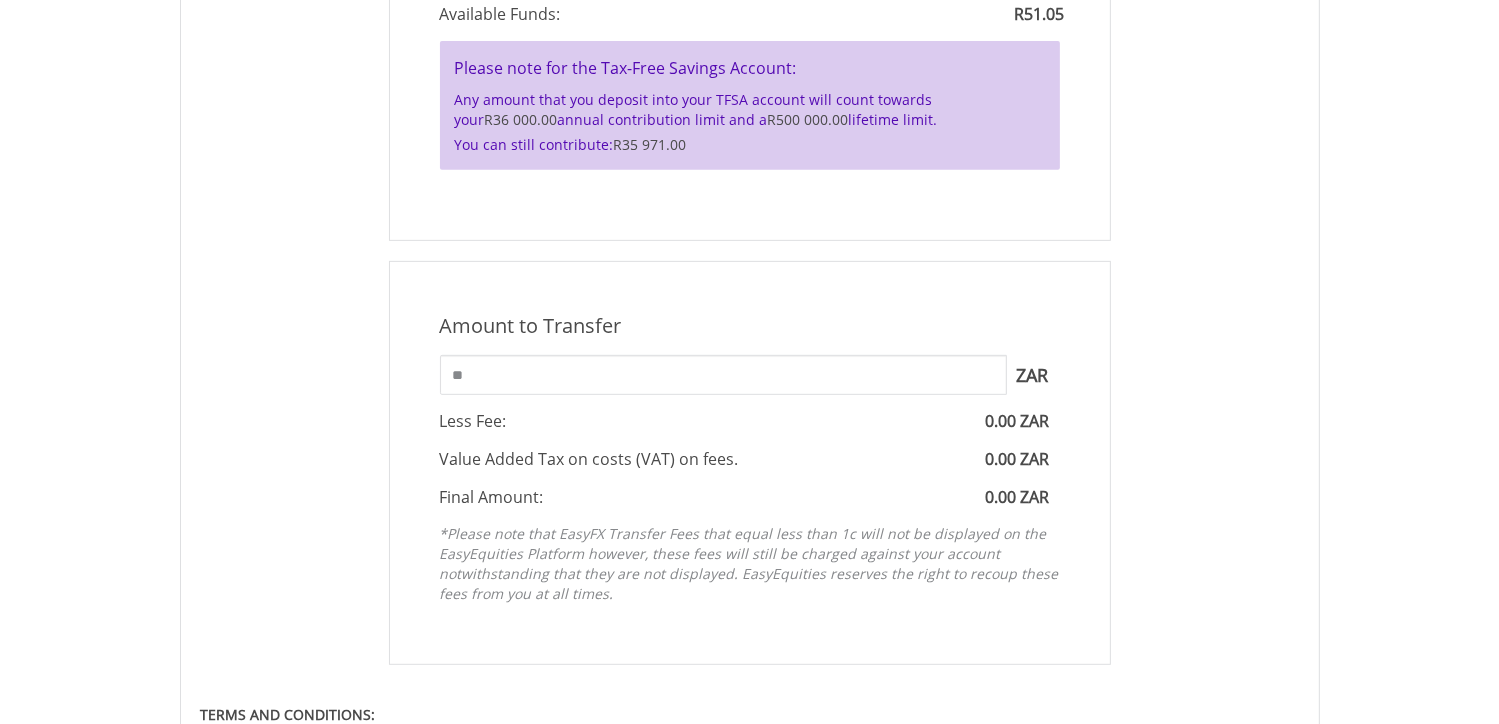click on "Amount to Transfer
1  ZAR  =  1.0000   ZAR
**
ZAR
You can transfer funds into your offshore accounts as well as back into your ZAR account
where the inter-account transfer will be done at a fee of 50 basis points (0.5%) of the
transferred amount plus applicable tax. For more info, read our
FAQ article.
** ZAR" at bounding box center [750, 463] 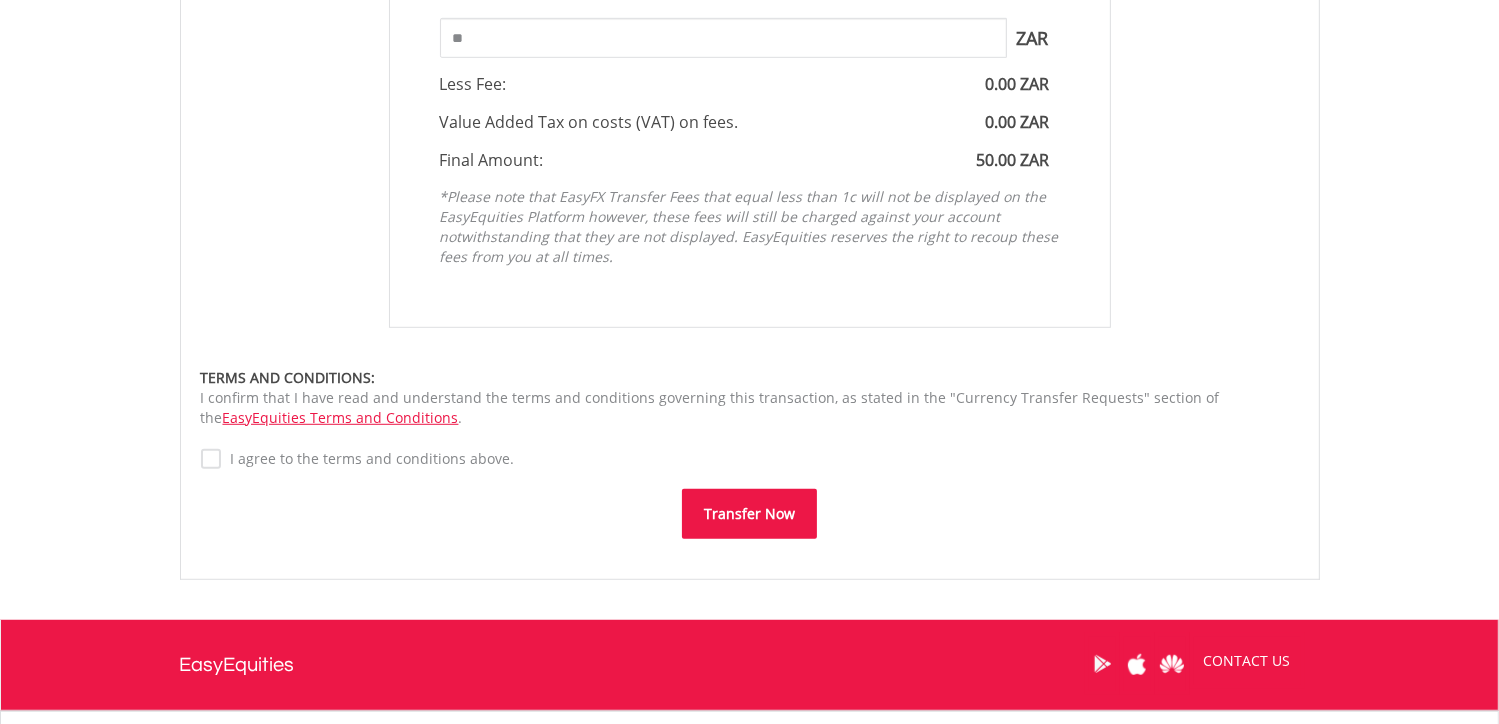 scroll, scrollTop: 1340, scrollLeft: 0, axis: vertical 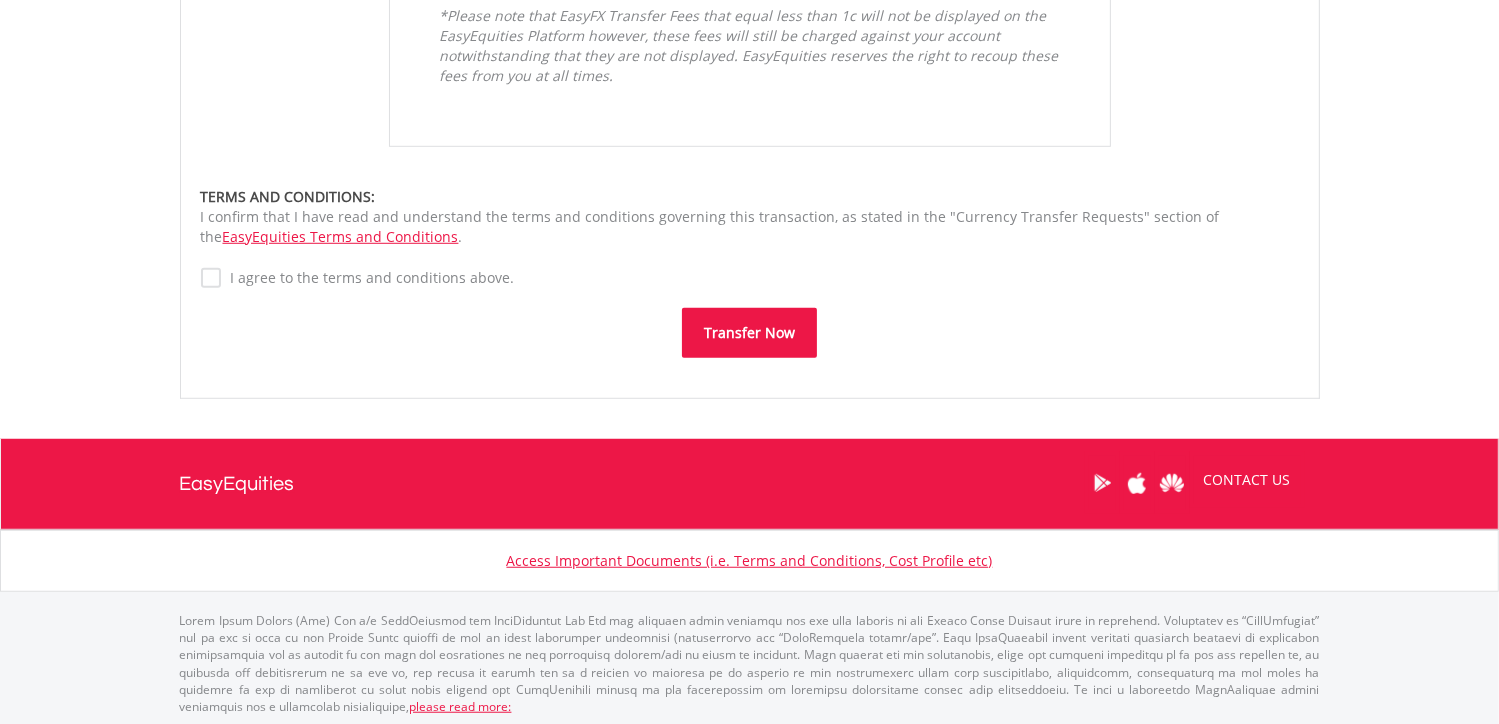 click on "Transfer Now" at bounding box center (749, 333) 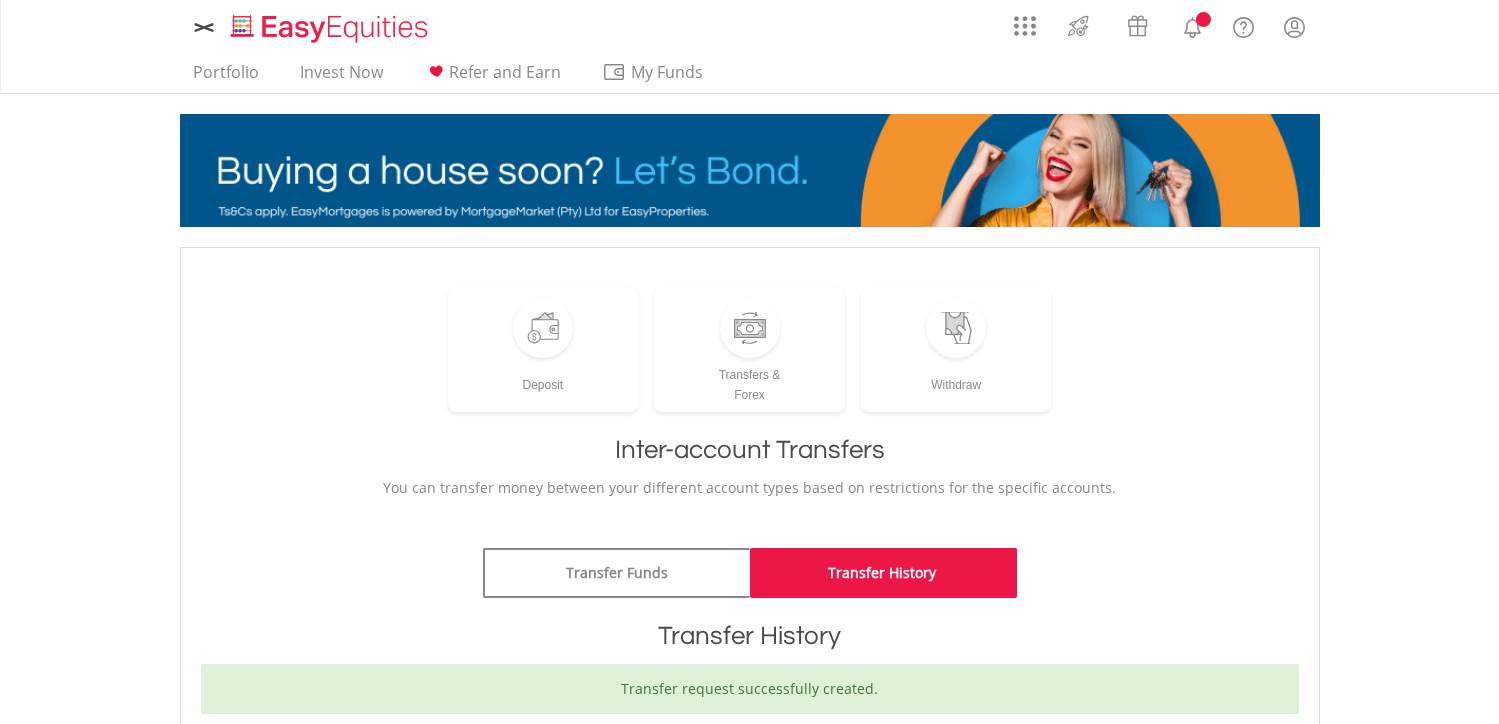 scroll, scrollTop: 0, scrollLeft: 0, axis: both 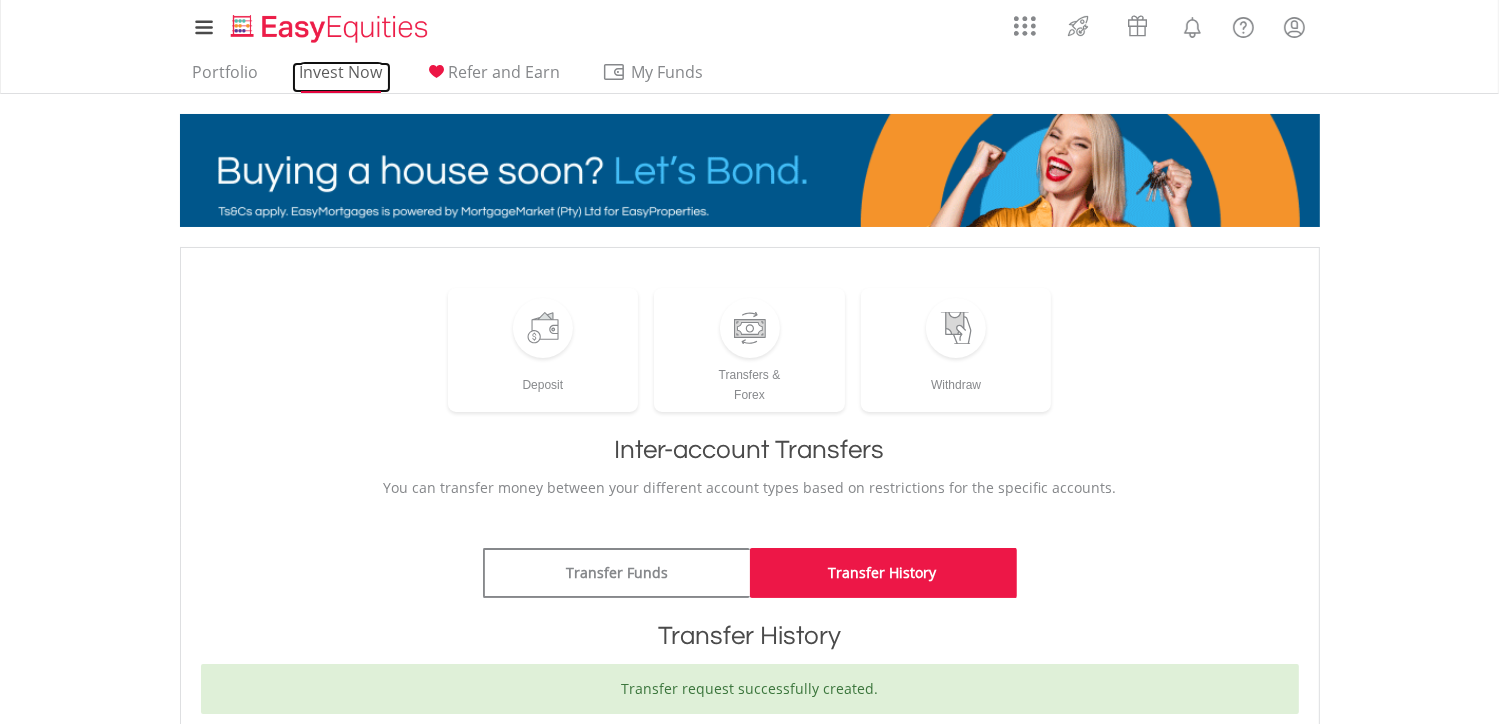 click on "Invest Now" at bounding box center (341, 77) 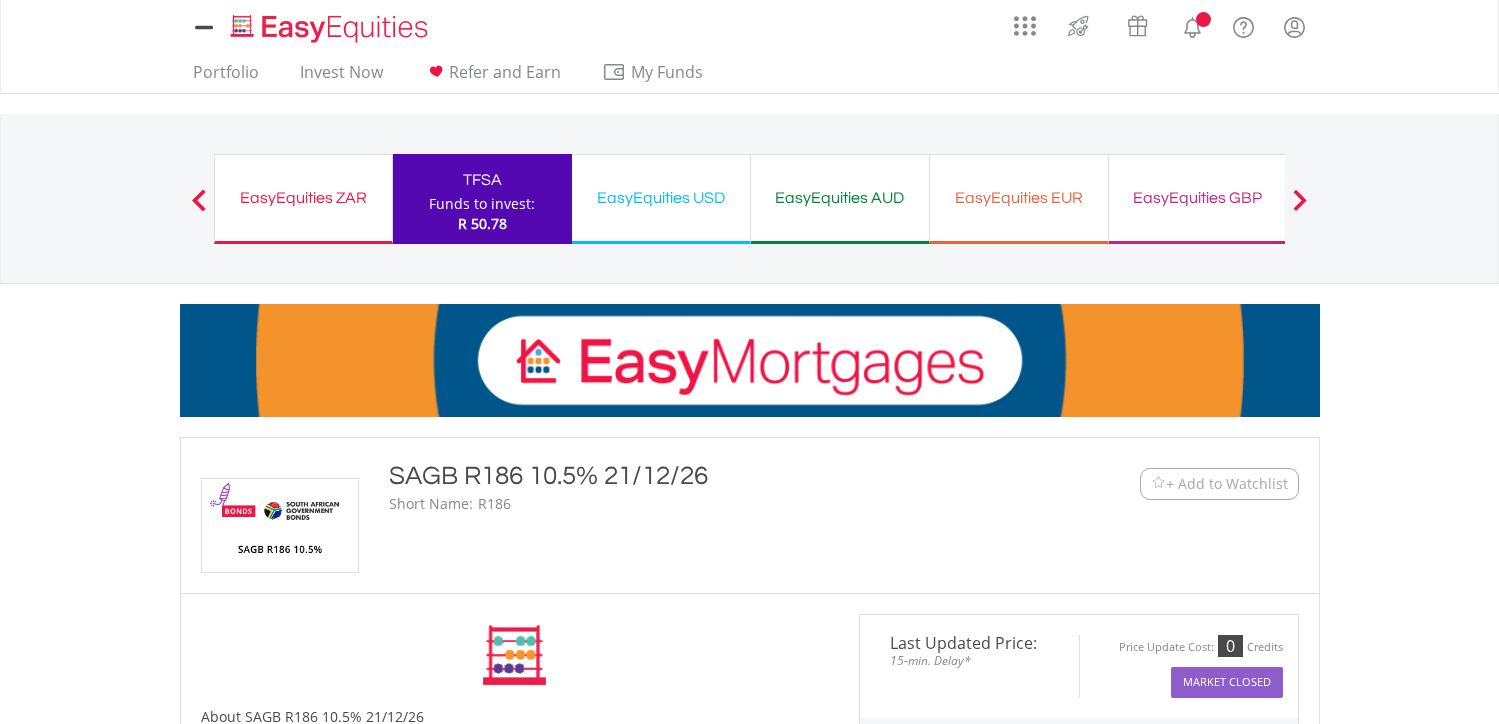scroll, scrollTop: 0, scrollLeft: 0, axis: both 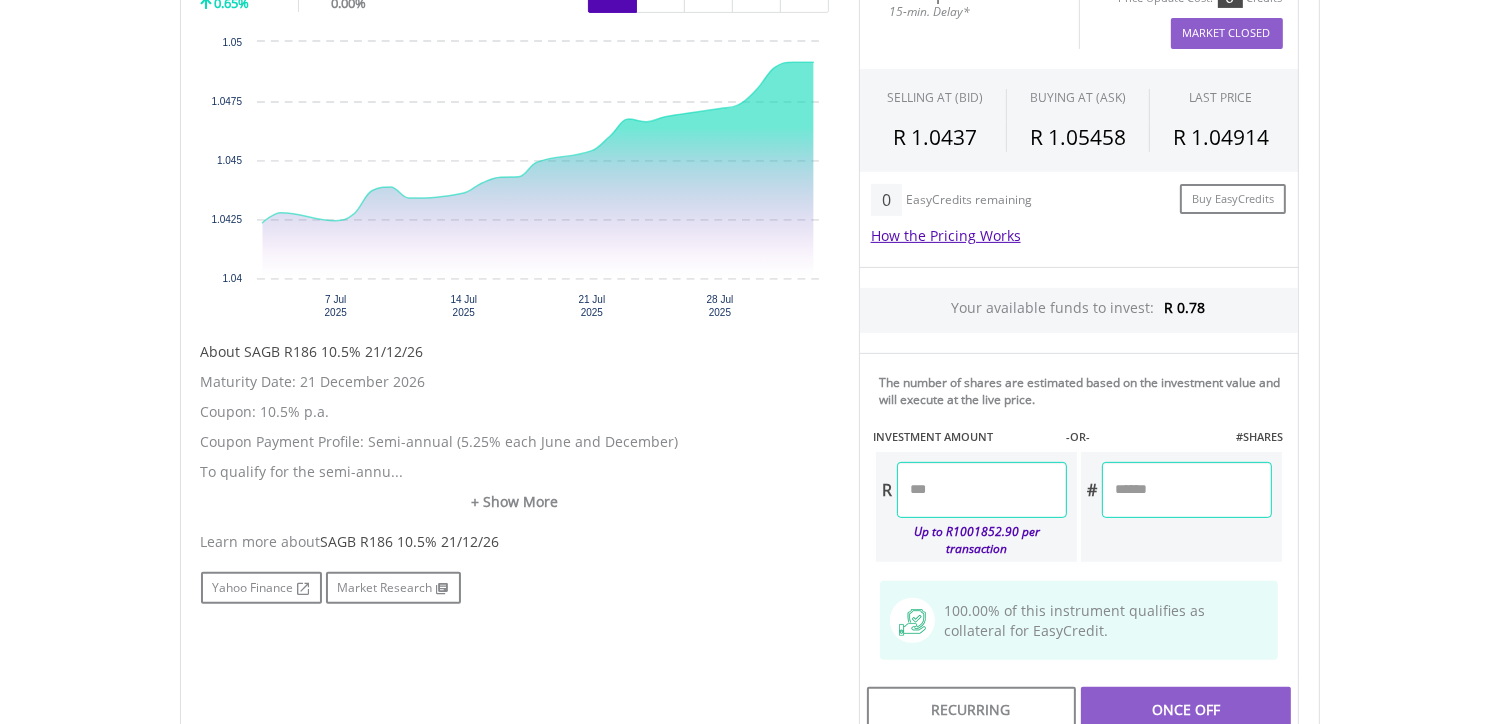 click at bounding box center (982, 490) 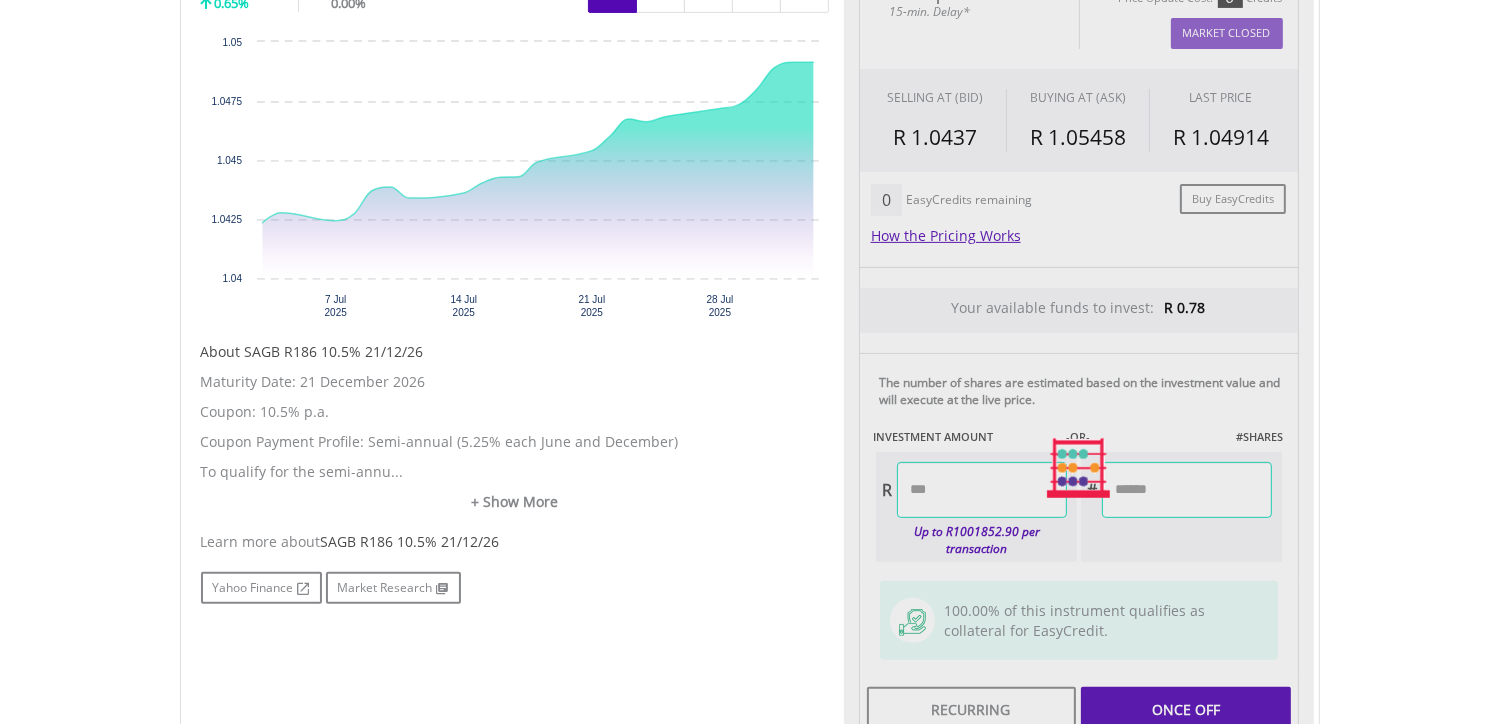 type on "*****" 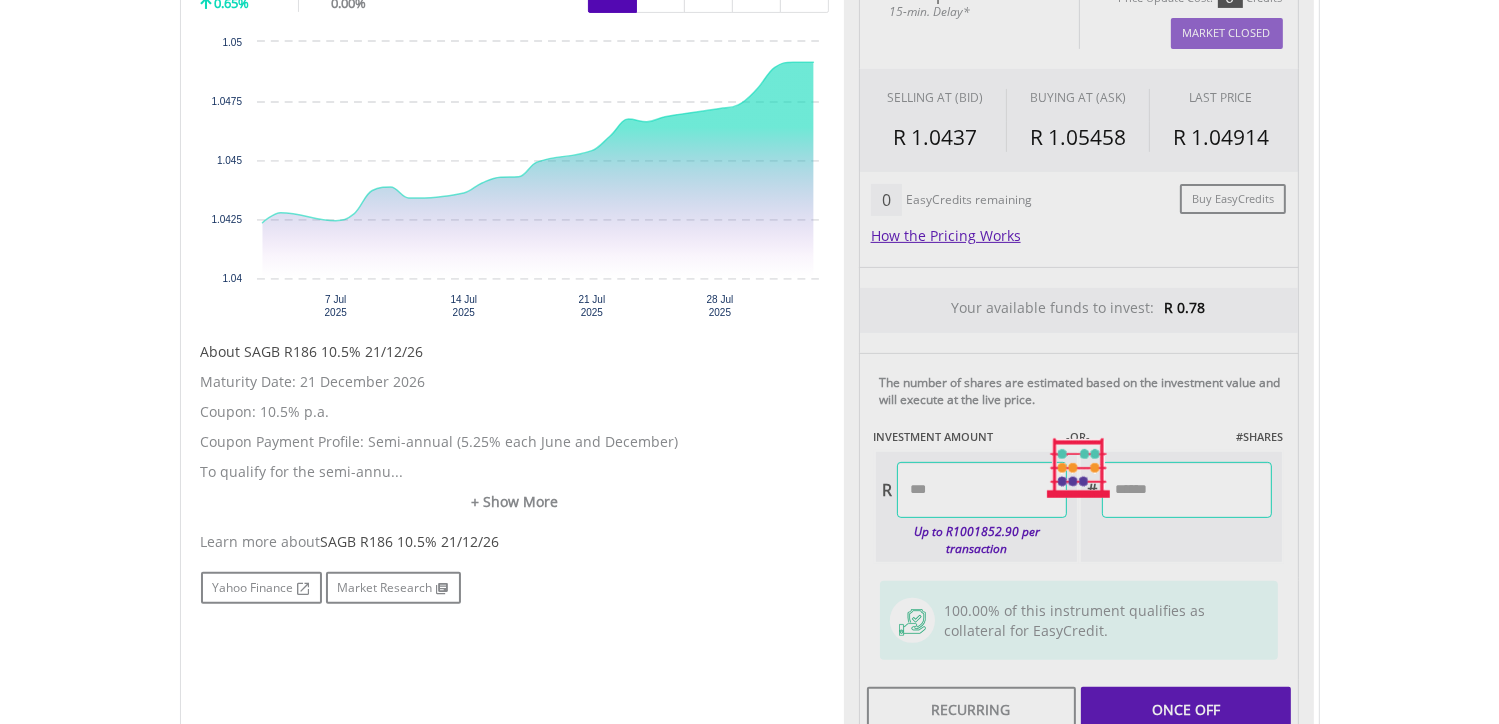 type on "*******" 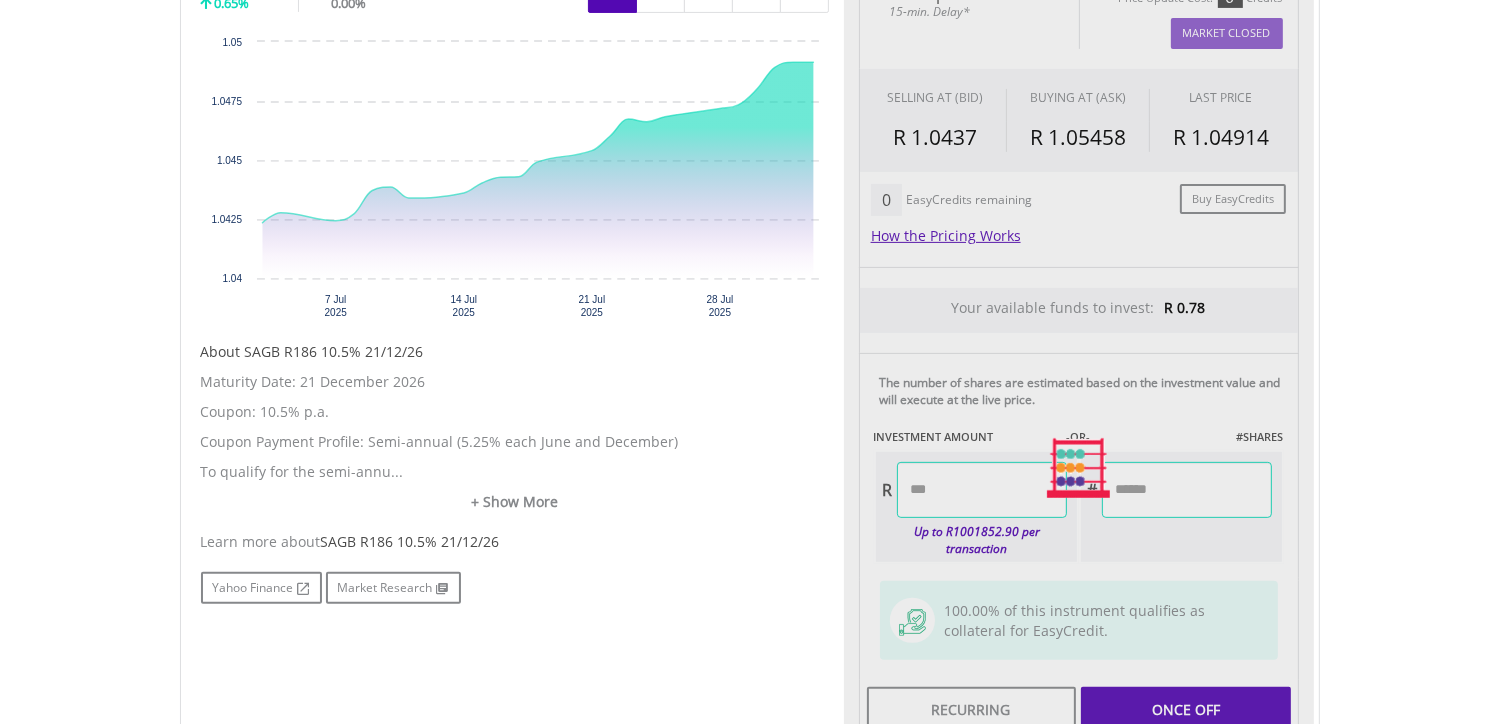 click on "Last Updated Price:
15-min. Delay*
Price Update Cost:
0
Credits
Market Closed
SELLING AT (BID)
BUYING AT                     (ASK)
LAST PRICE
R 1.0437
R 1.05458
R 1.04914
0
R" at bounding box center [1079, 468] 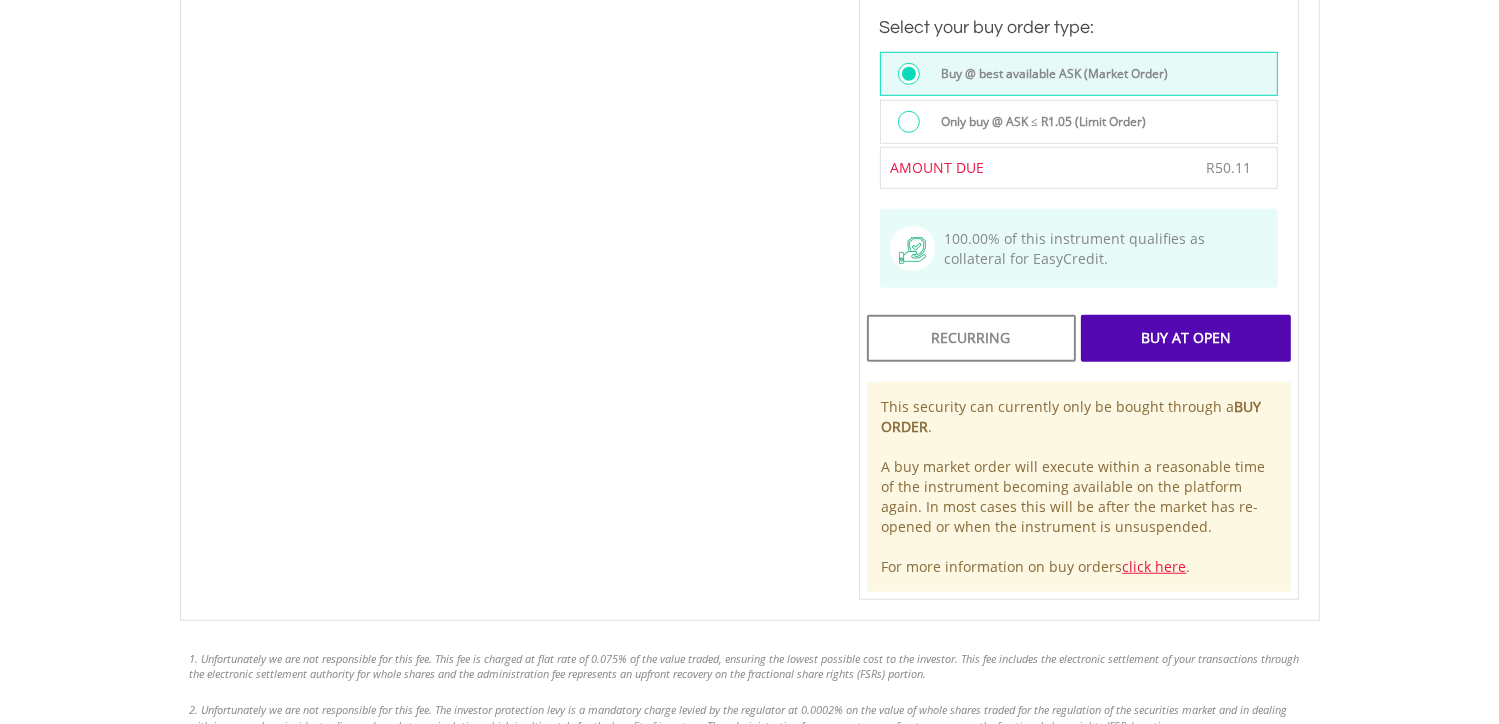 scroll, scrollTop: 1383, scrollLeft: 0, axis: vertical 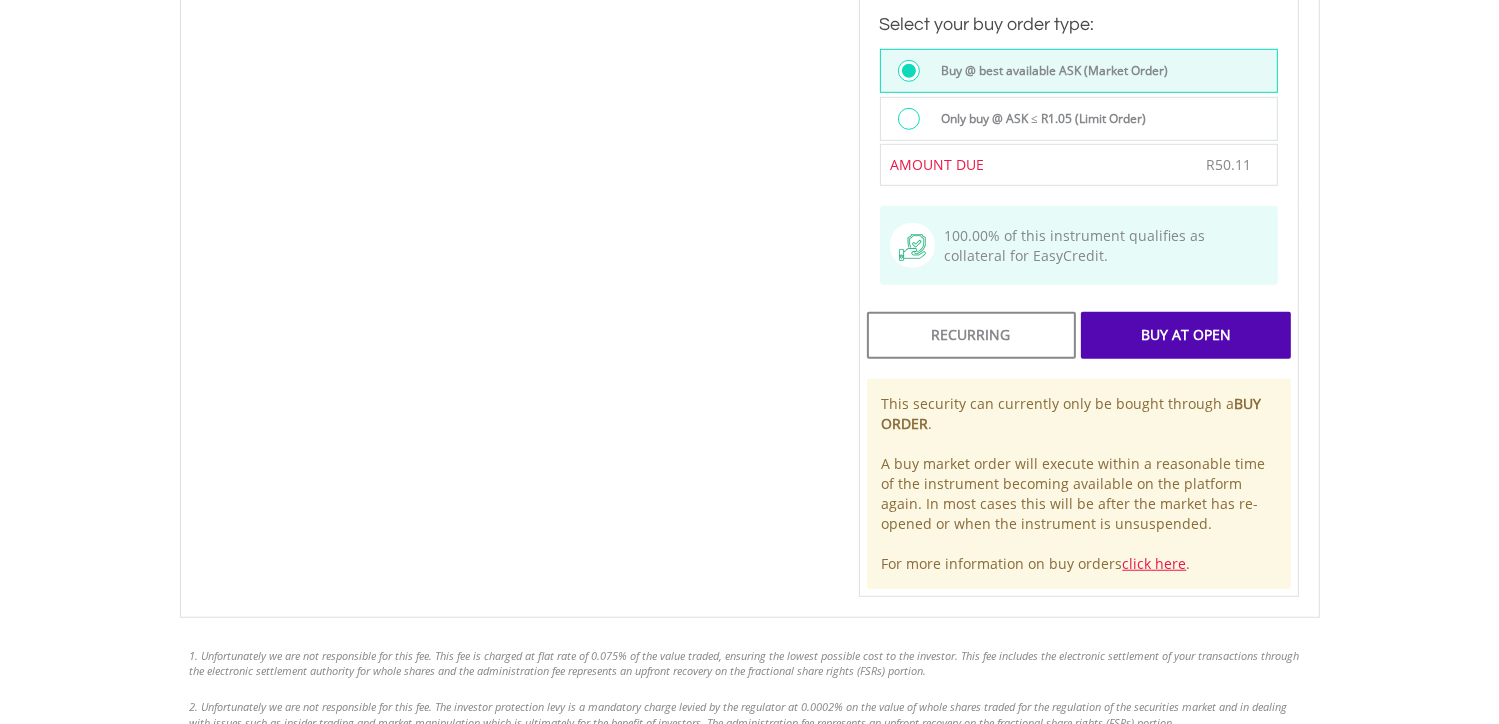 click on "Buy At Open" at bounding box center [1185, 335] 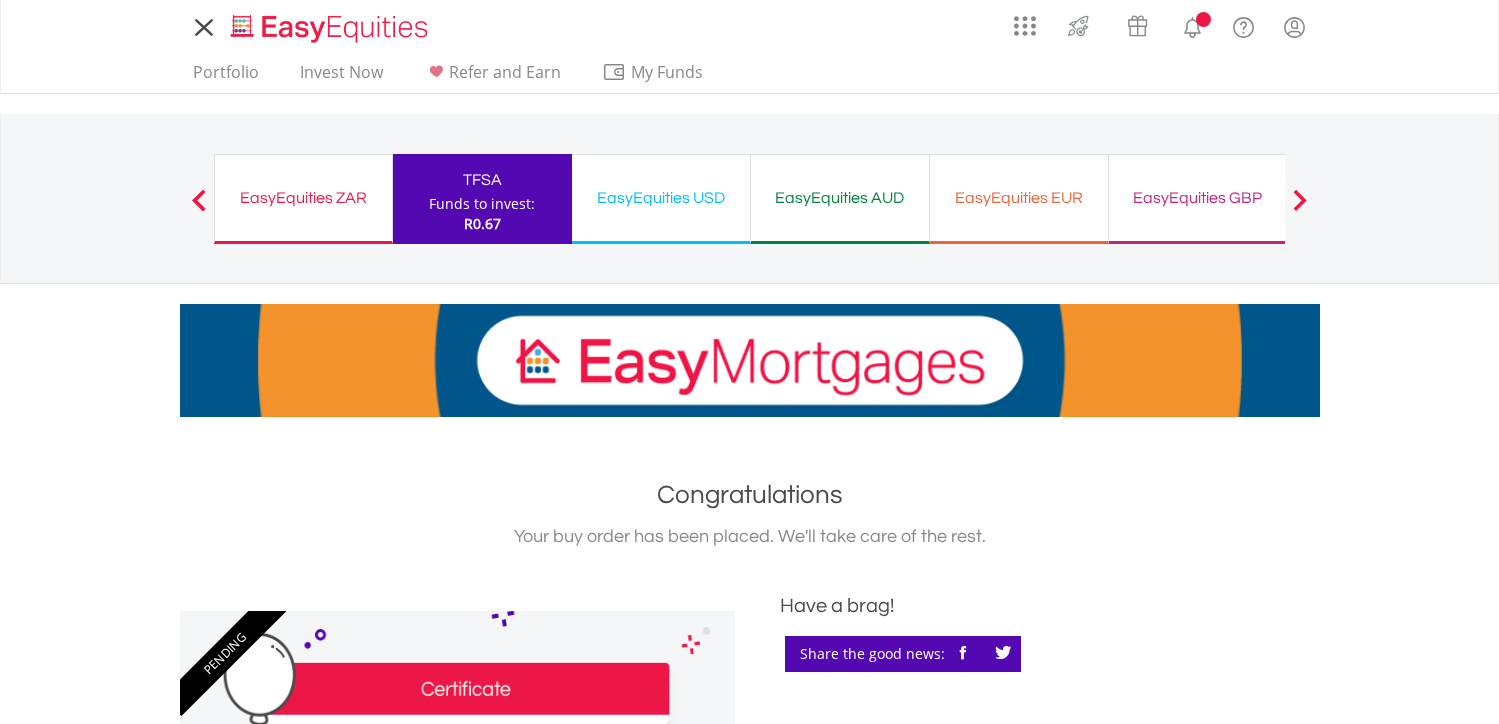 scroll, scrollTop: 0, scrollLeft: 0, axis: both 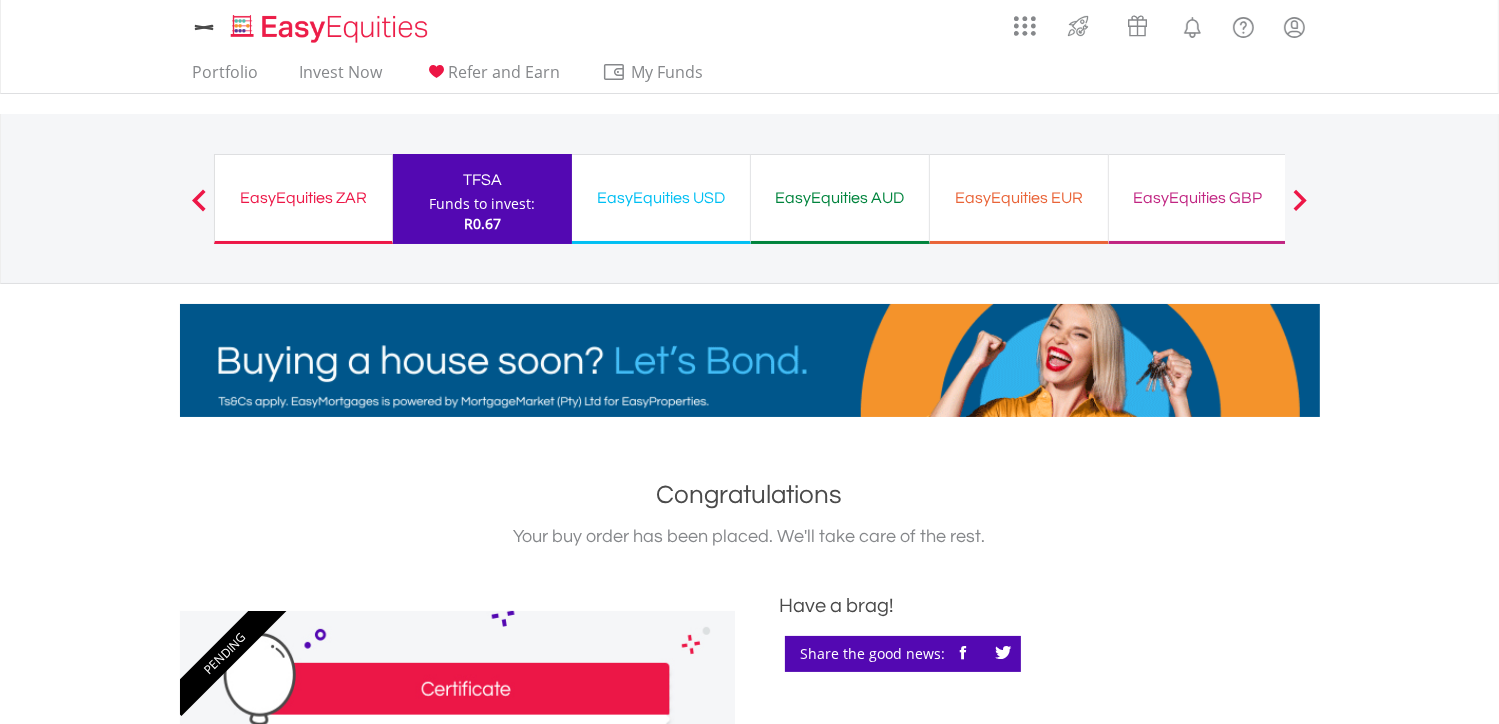 click on "Previous
EasyEquities ZAR
Funds to invest:
R0.67
TFSA
Funds to invest:
R0.67
EasyEquities USD
Funds to invest:
R0.67" at bounding box center [749, 199] 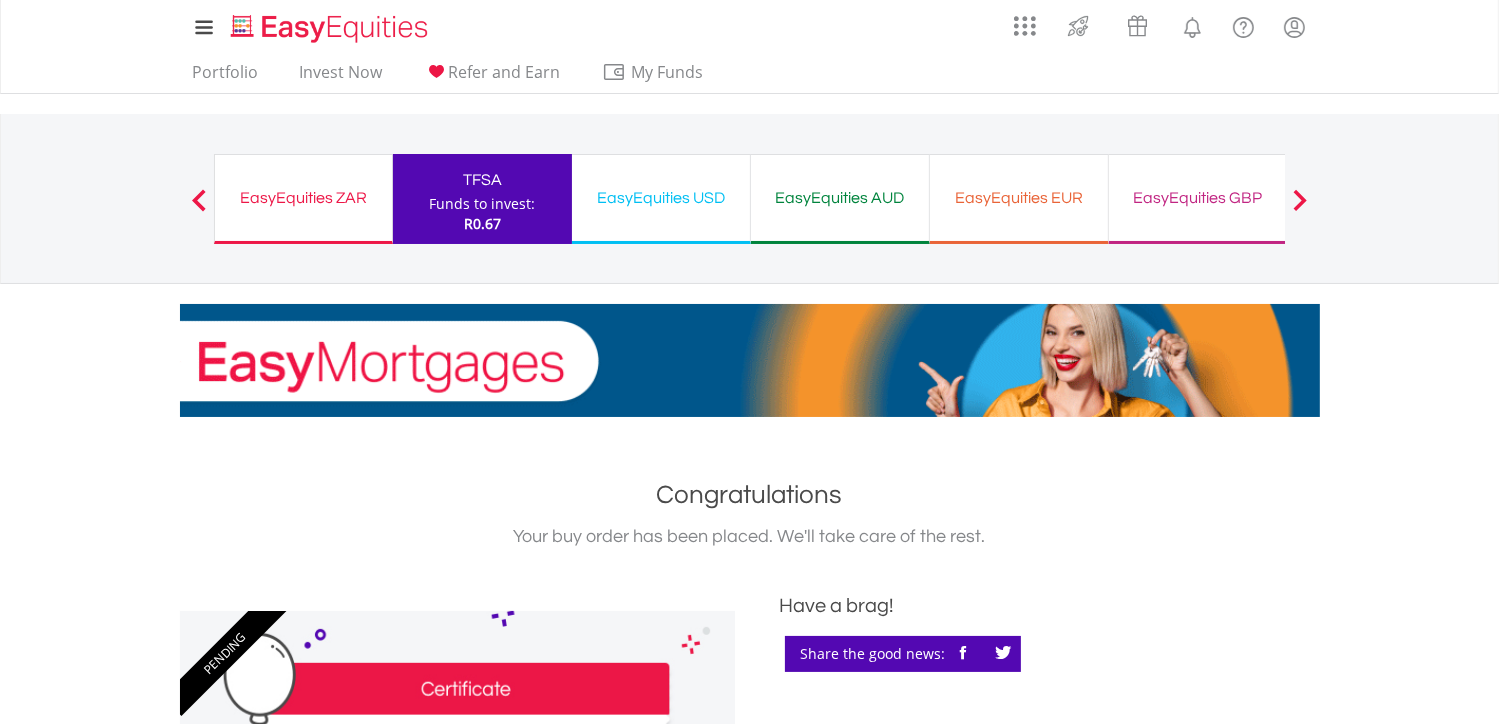 click on "Portfolio
Invest Now
Refer and Earn
My Funds
Fund your accounts
Withdraw Money
Inter-Account Transfers
EasyCredits
Recurring Investments
Transaction History" at bounding box center [454, 74] 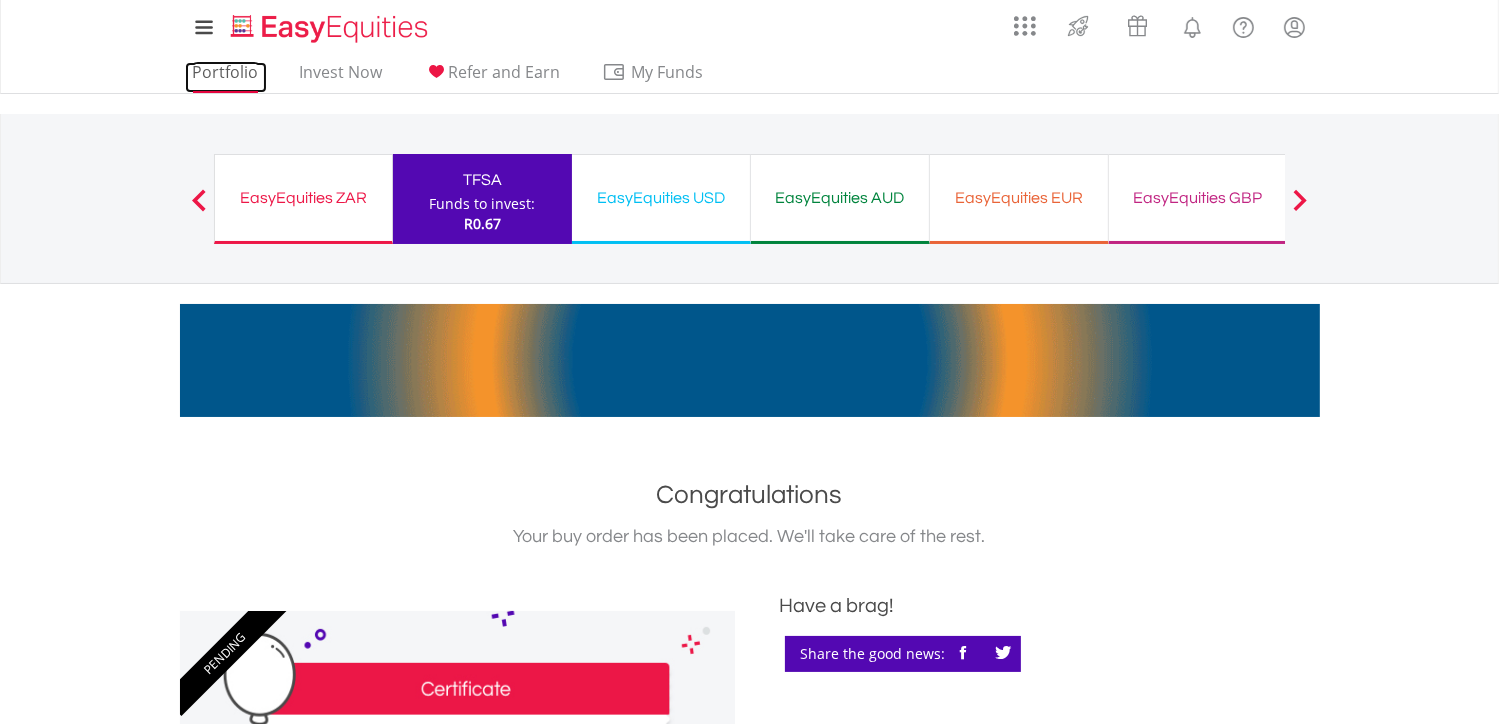 click on "Portfolio" at bounding box center [226, 77] 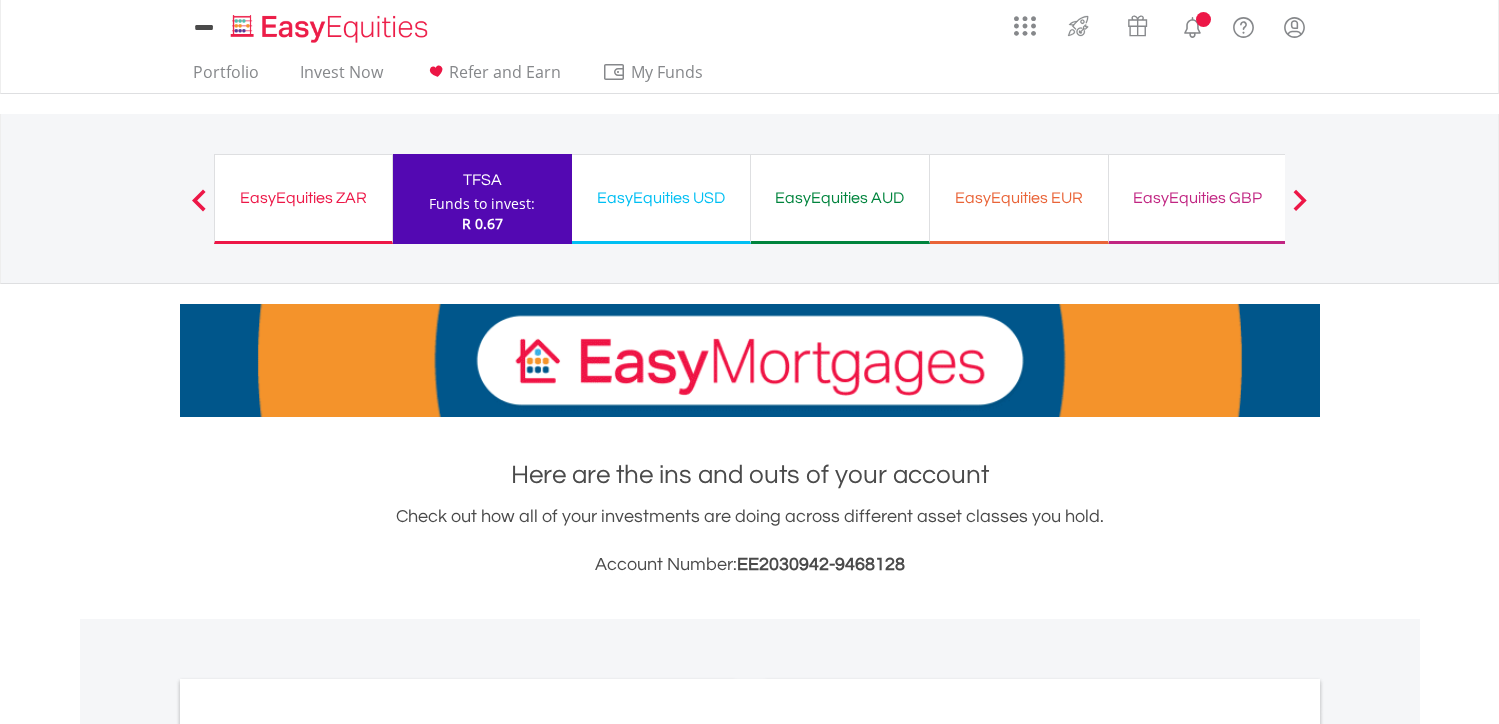 scroll, scrollTop: 0, scrollLeft: 0, axis: both 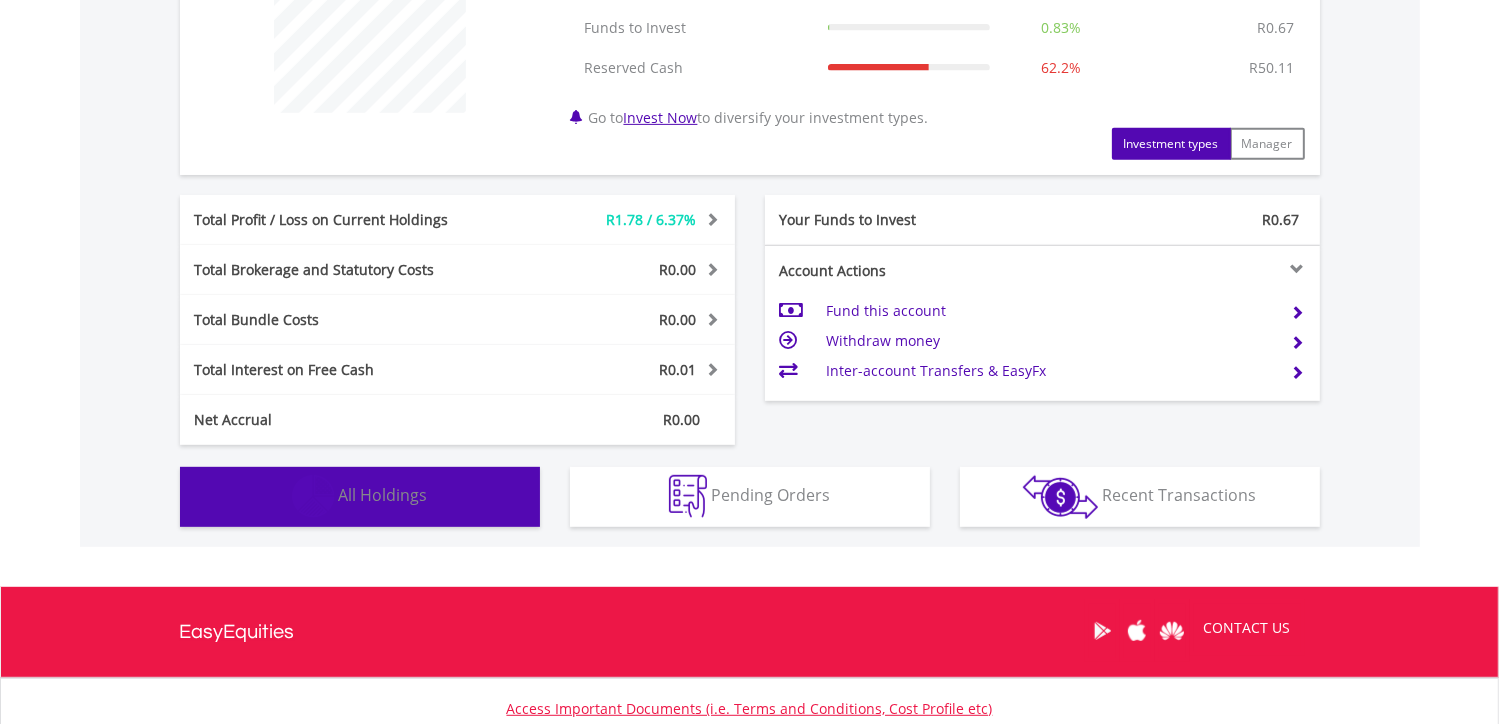 click on "Holdings
All Holdings" at bounding box center (360, 497) 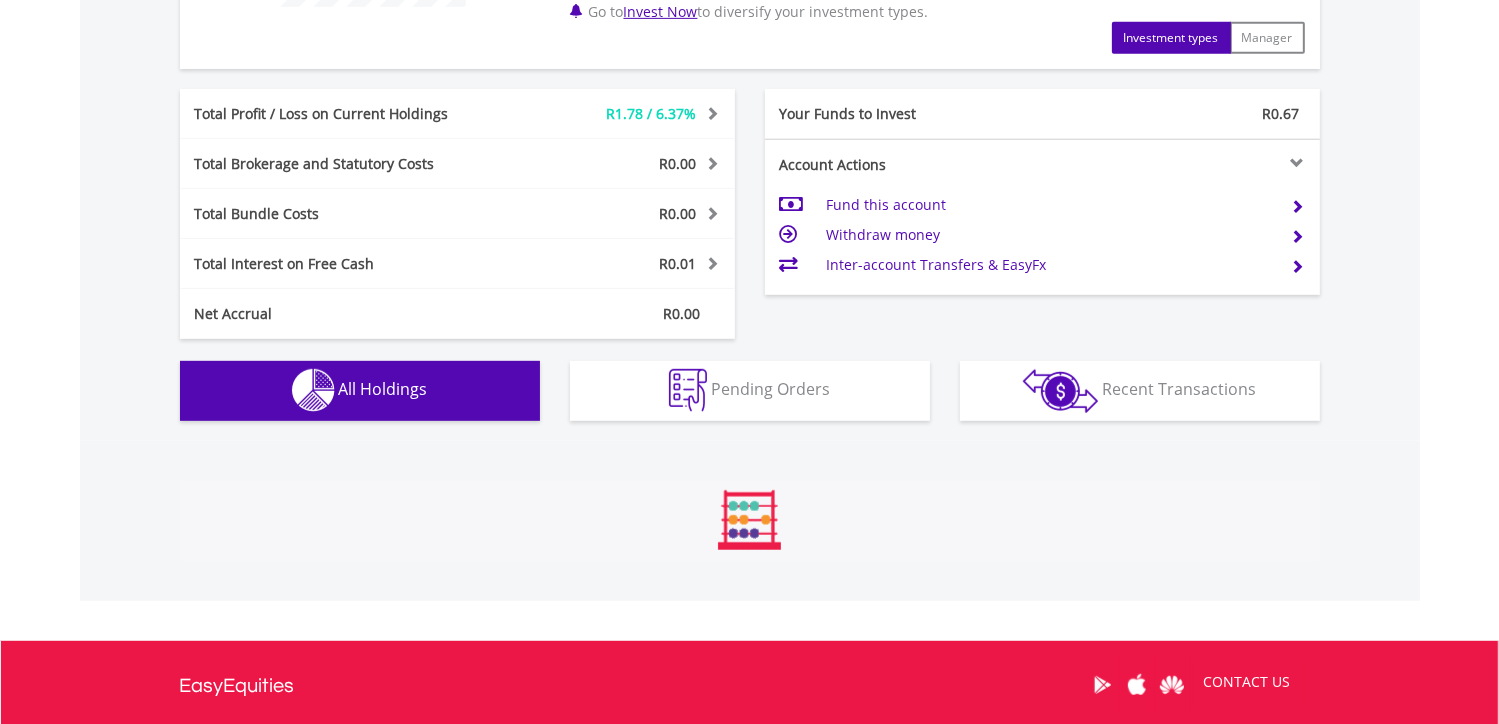 scroll, scrollTop: 1441, scrollLeft: 0, axis: vertical 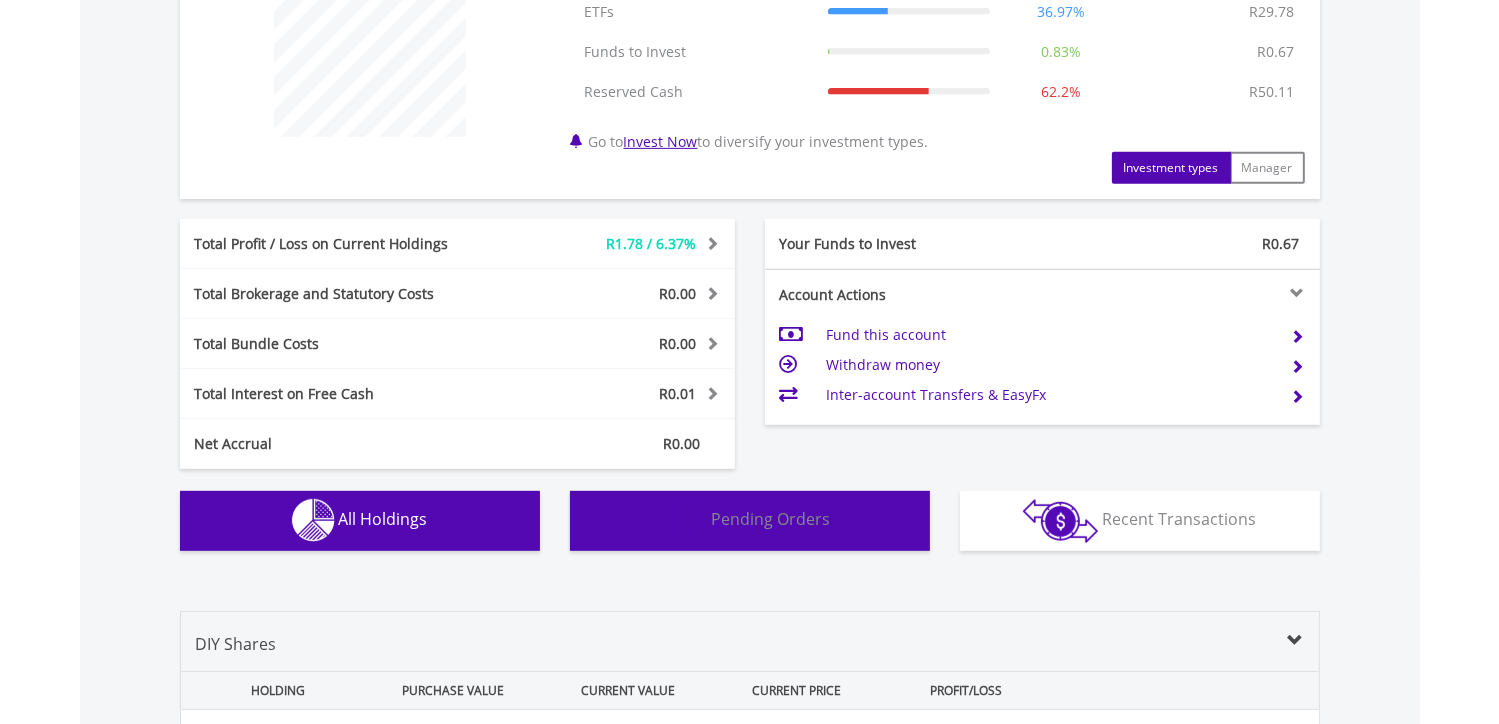 click on "Pending Orders" at bounding box center [770, 519] 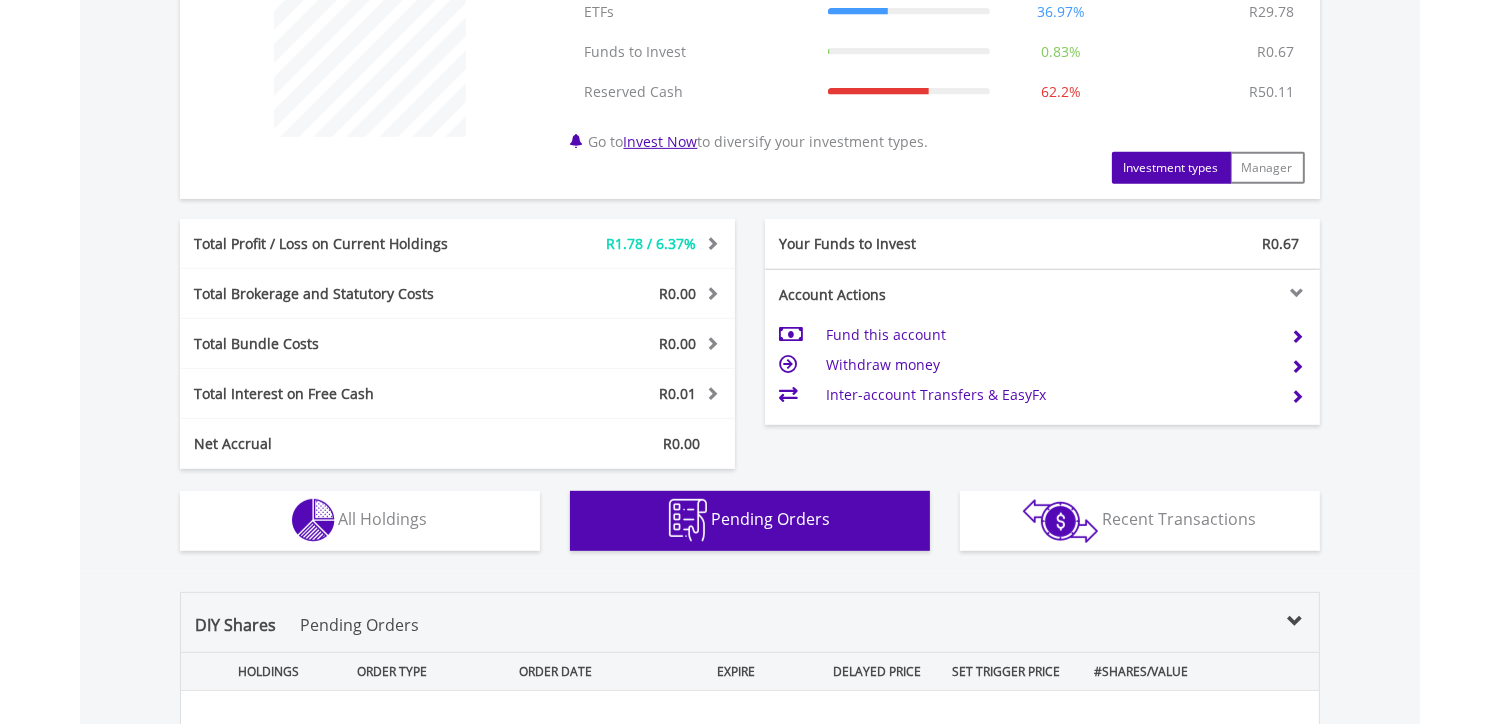 scroll, scrollTop: 1295, scrollLeft: 0, axis: vertical 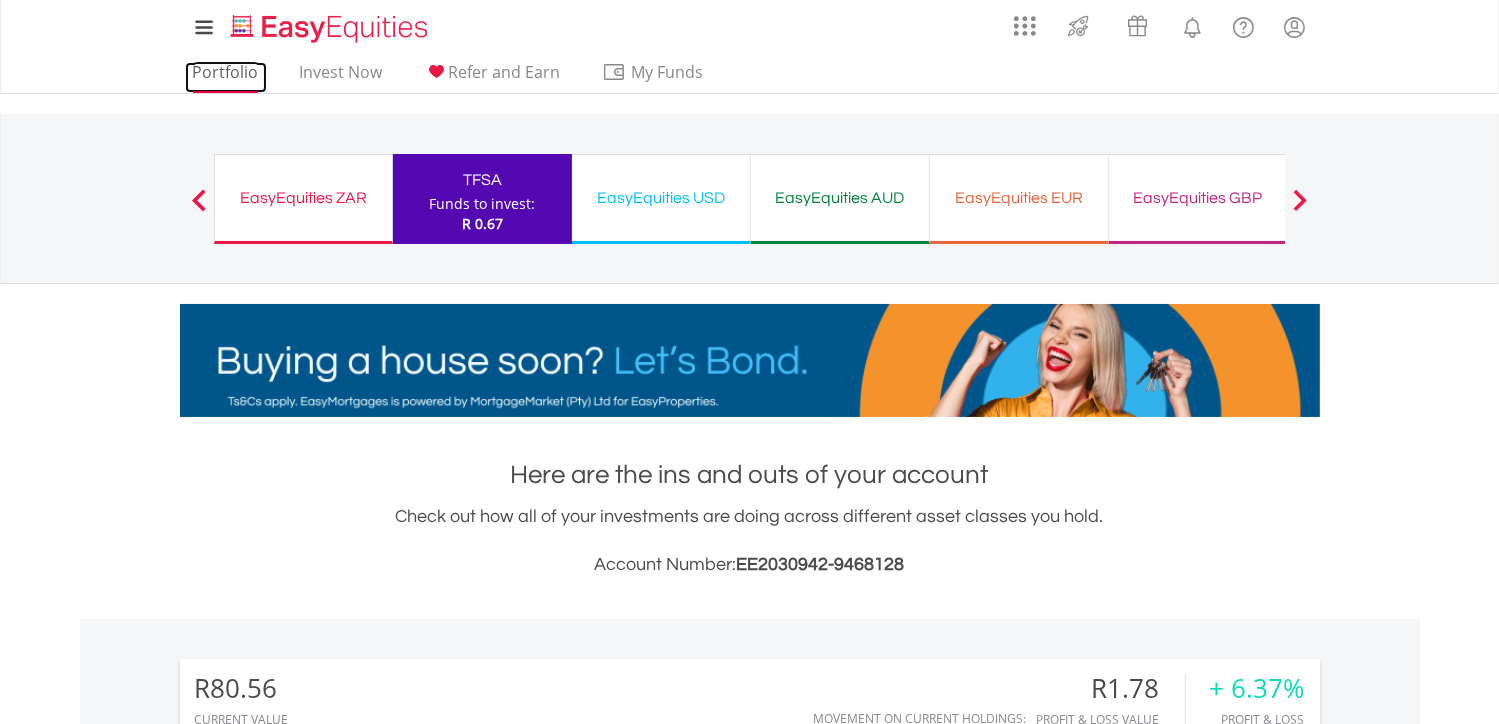 click on "Portfolio" at bounding box center (226, 77) 